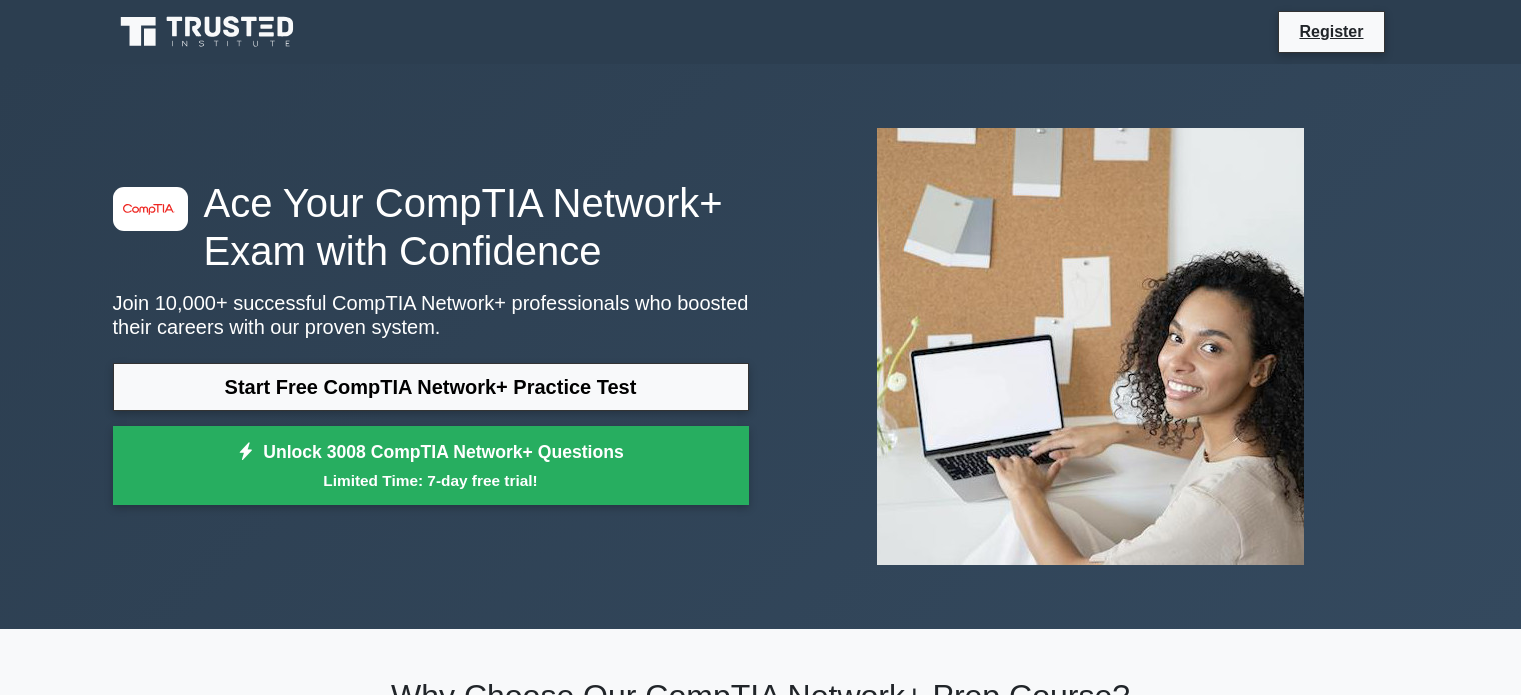 scroll, scrollTop: 0, scrollLeft: 0, axis: both 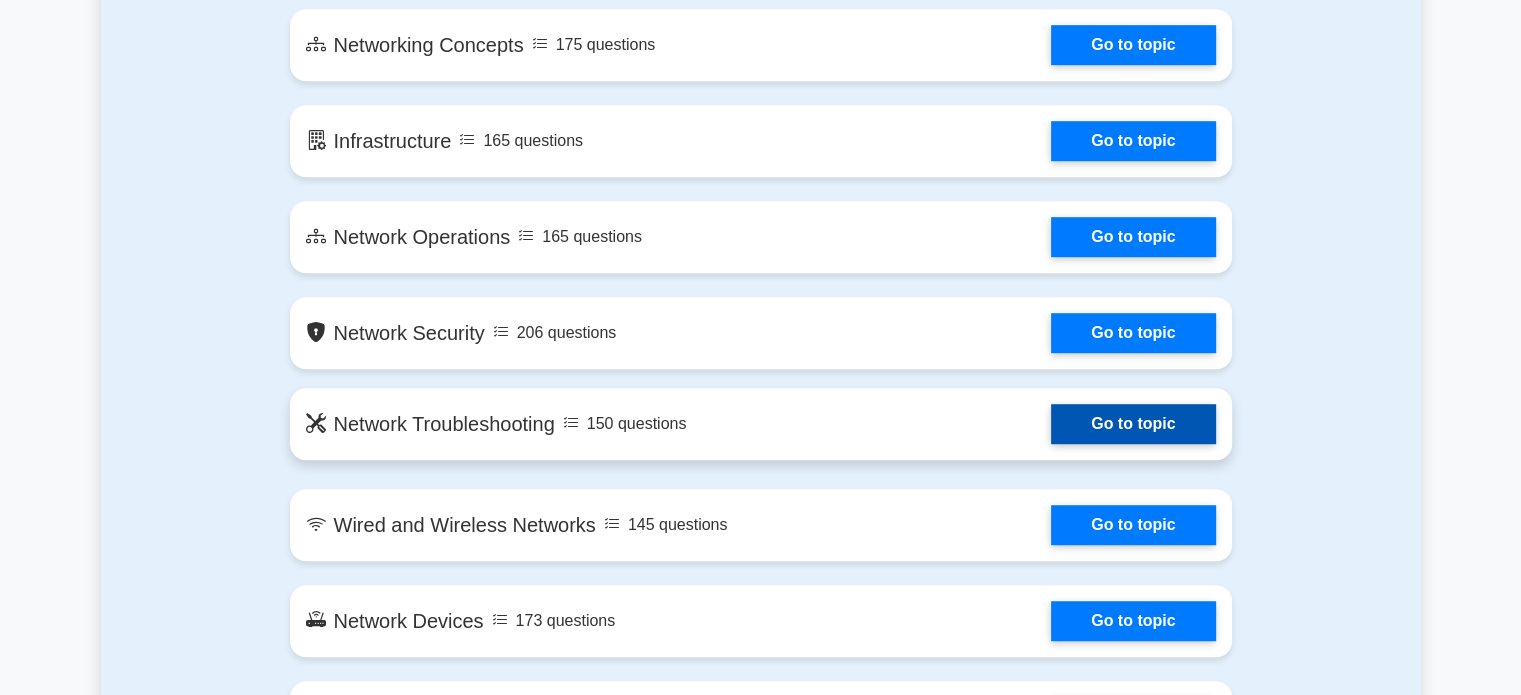 click on "Go to topic" at bounding box center [1133, 424] 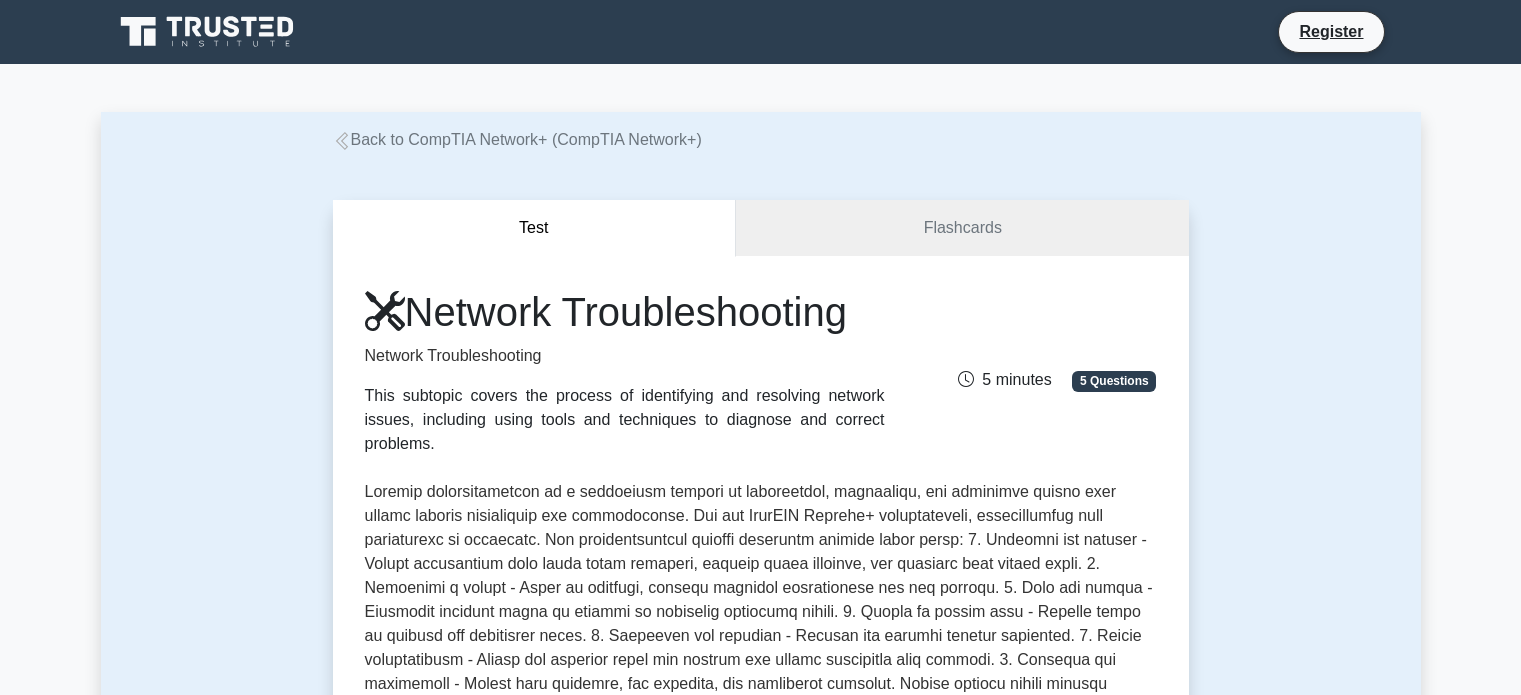 scroll, scrollTop: 300, scrollLeft: 0, axis: vertical 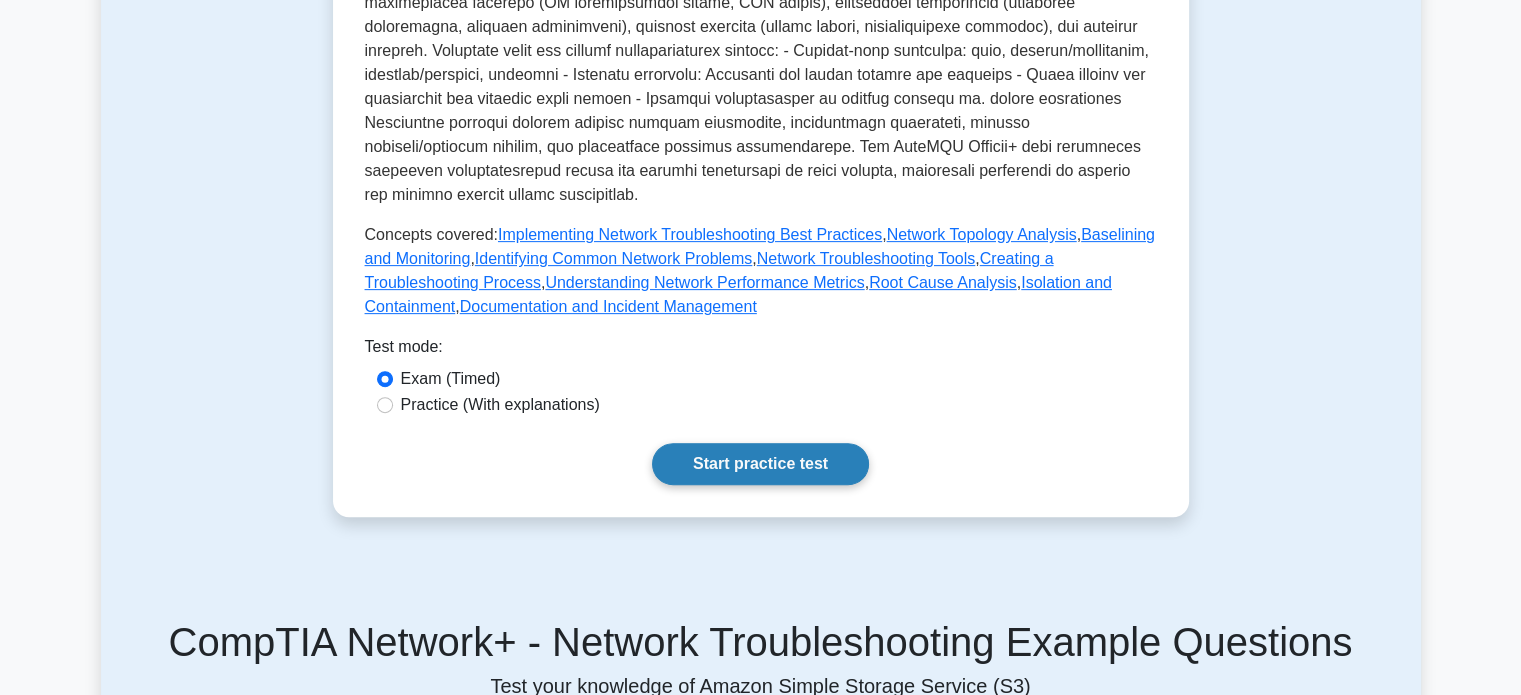 click on "Start practice test" at bounding box center (760, 464) 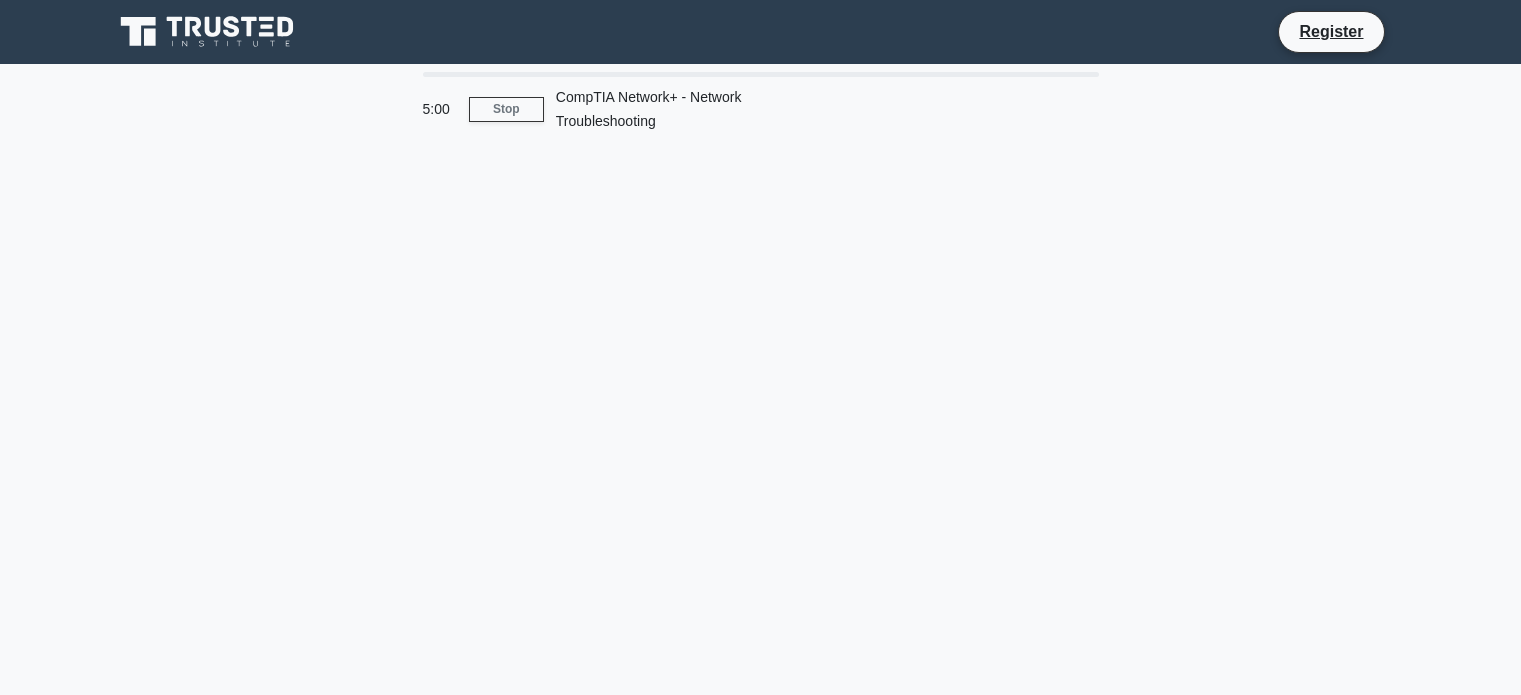 scroll, scrollTop: 0, scrollLeft: 0, axis: both 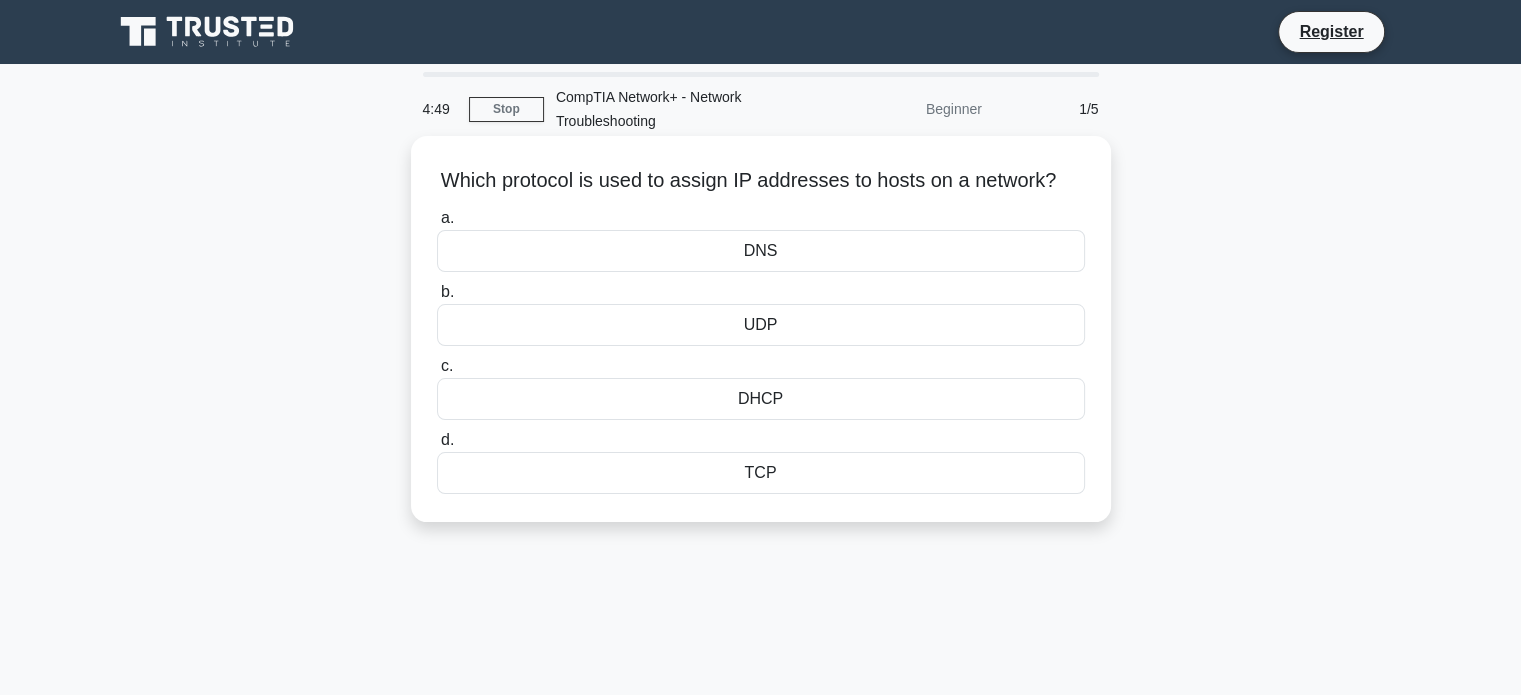 click on "TCP" at bounding box center [761, 473] 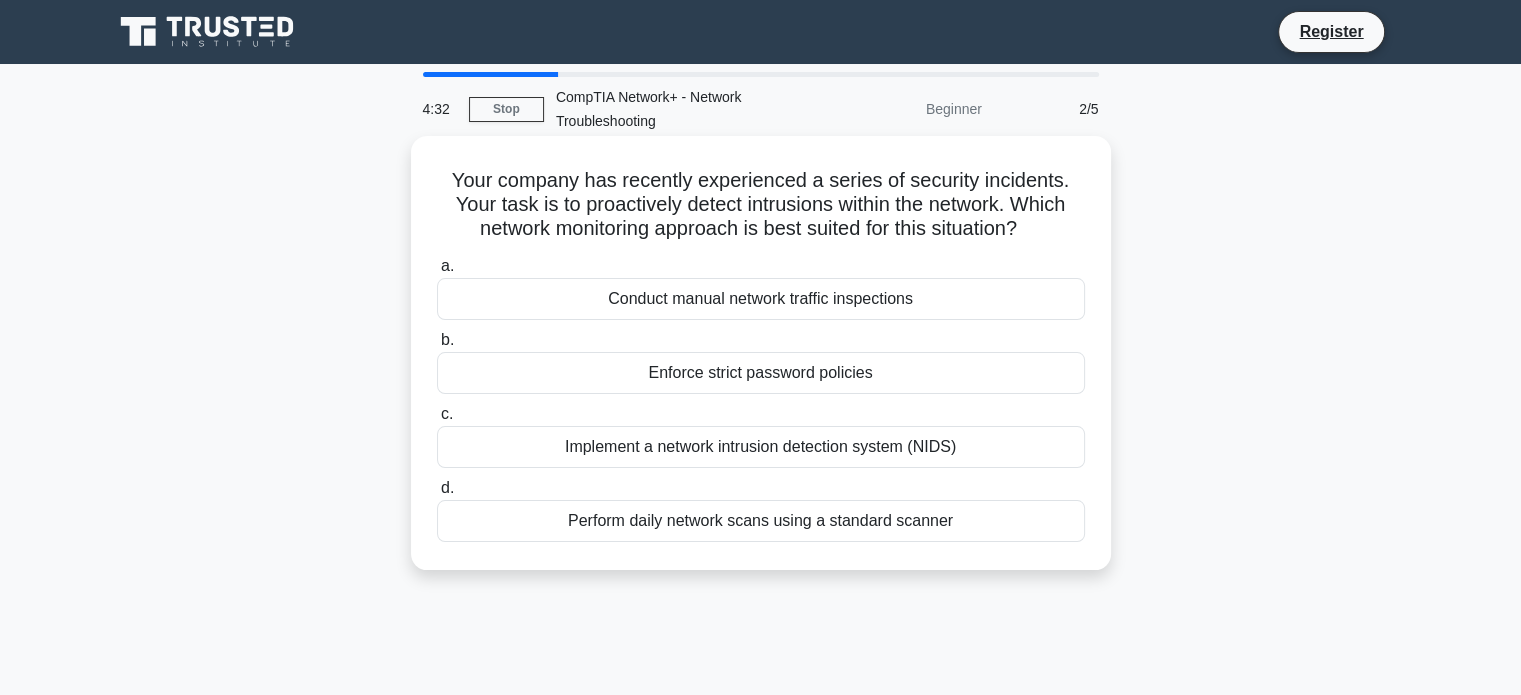 click on "Enforce strict password policies" at bounding box center (761, 373) 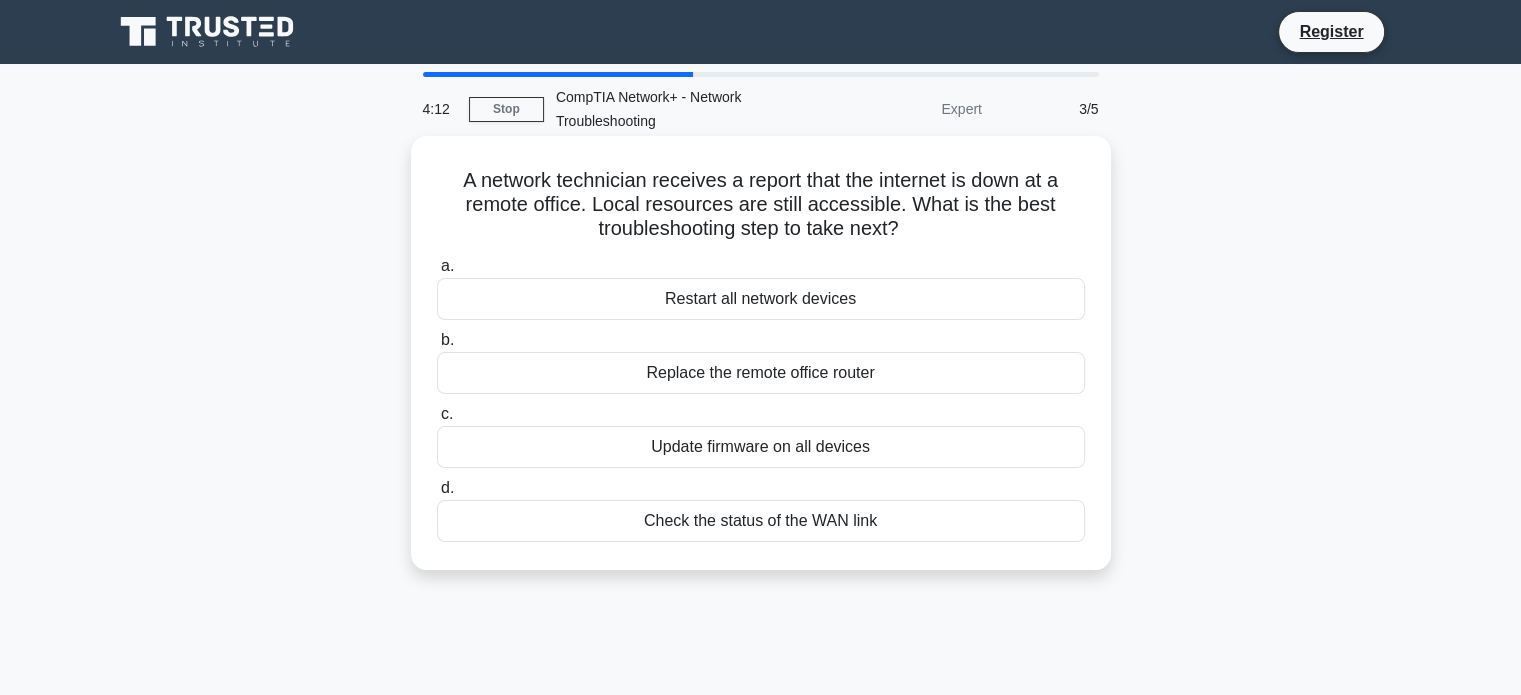 click on "Restart all network devices" at bounding box center (761, 299) 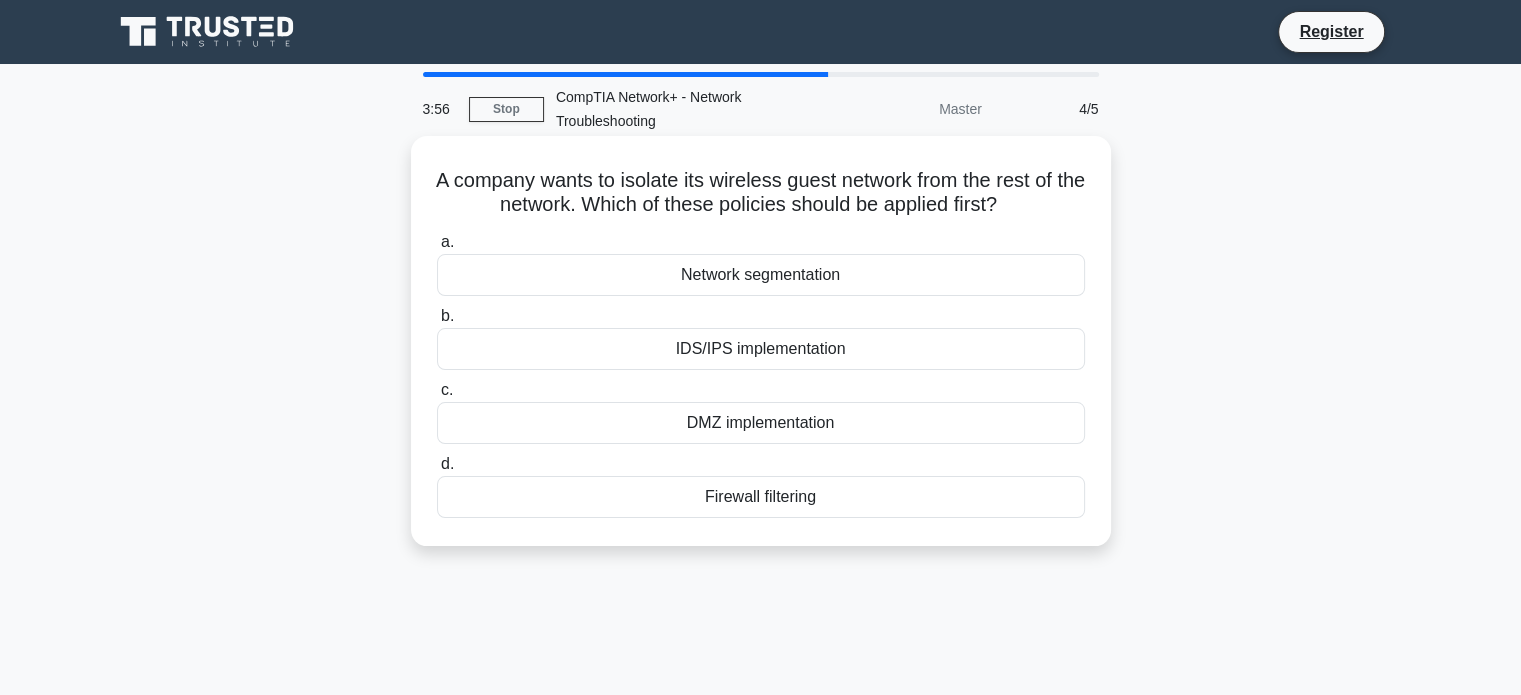 click on "Firewall filtering" at bounding box center [761, 497] 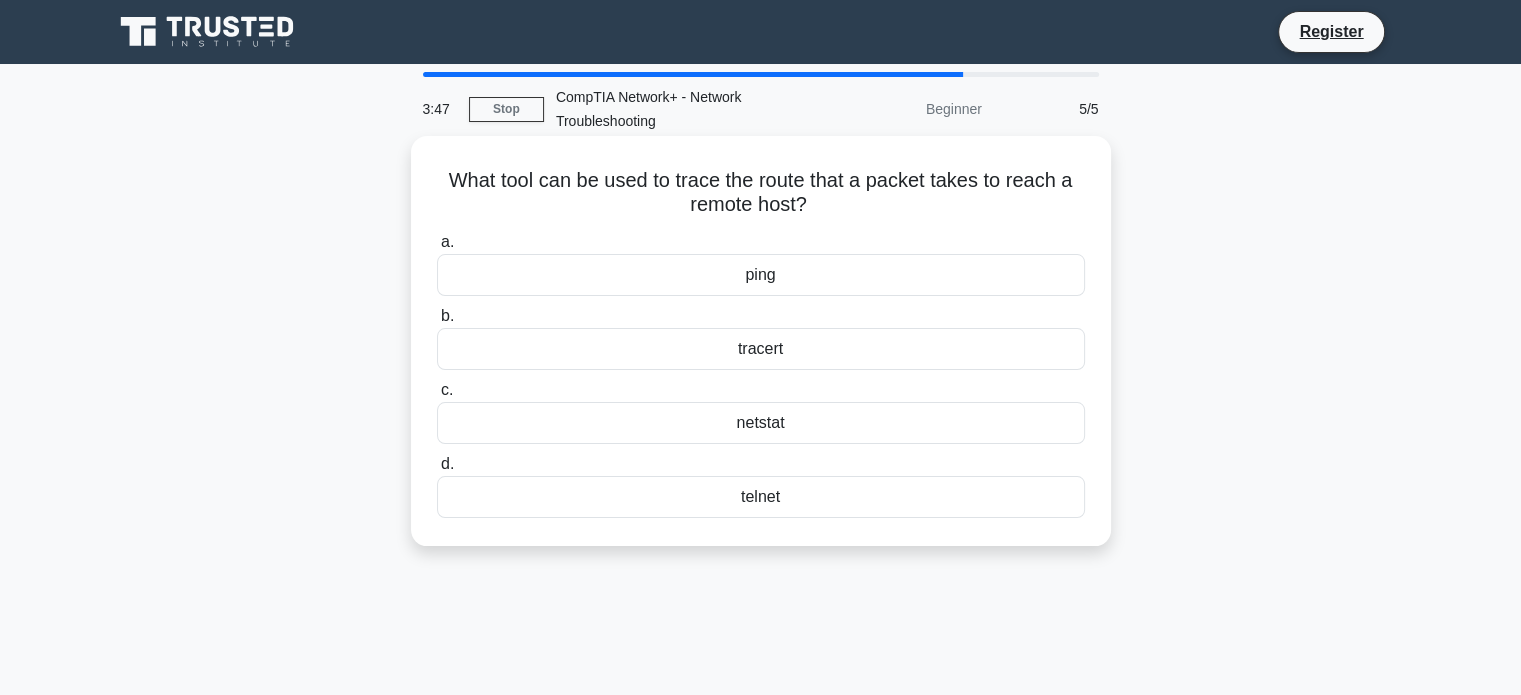 click on "tracert" at bounding box center (761, 349) 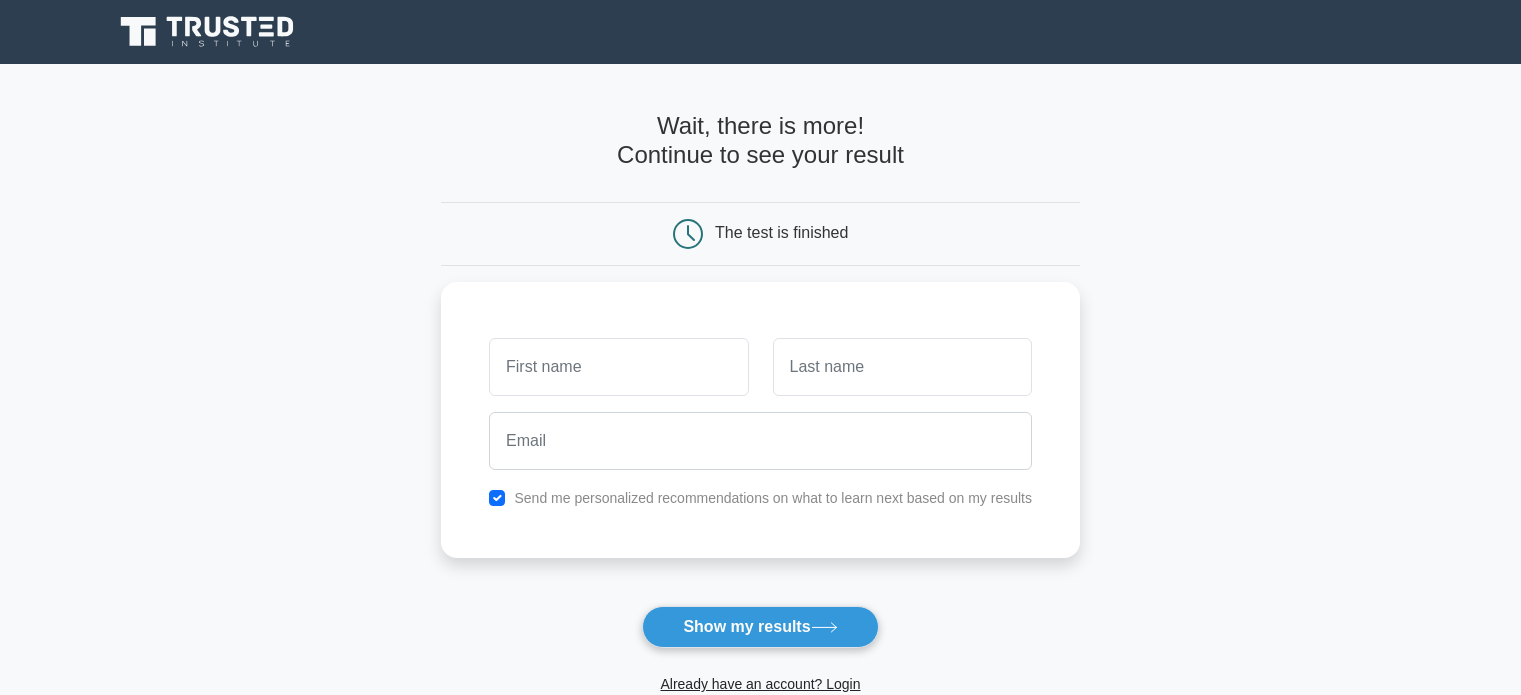 scroll, scrollTop: 0, scrollLeft: 0, axis: both 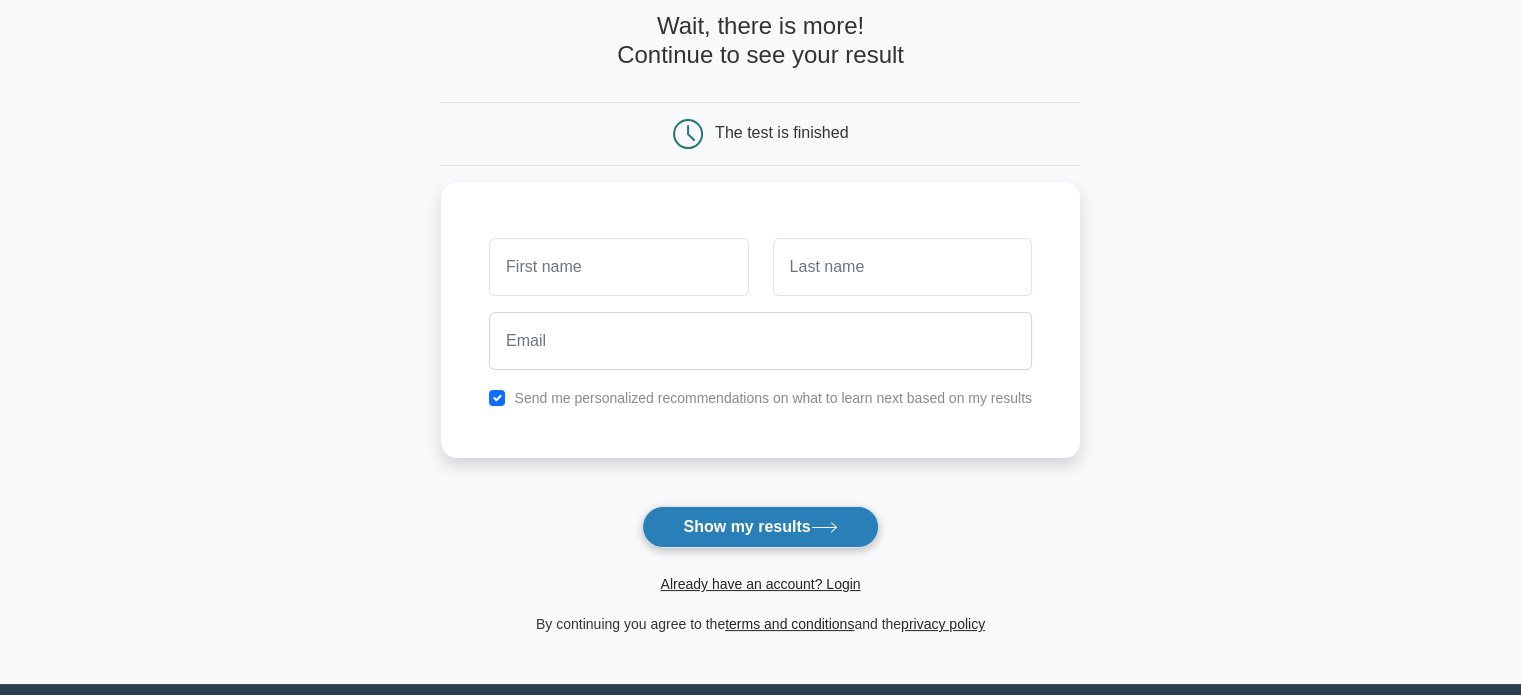 click on "Show my results" at bounding box center [760, 527] 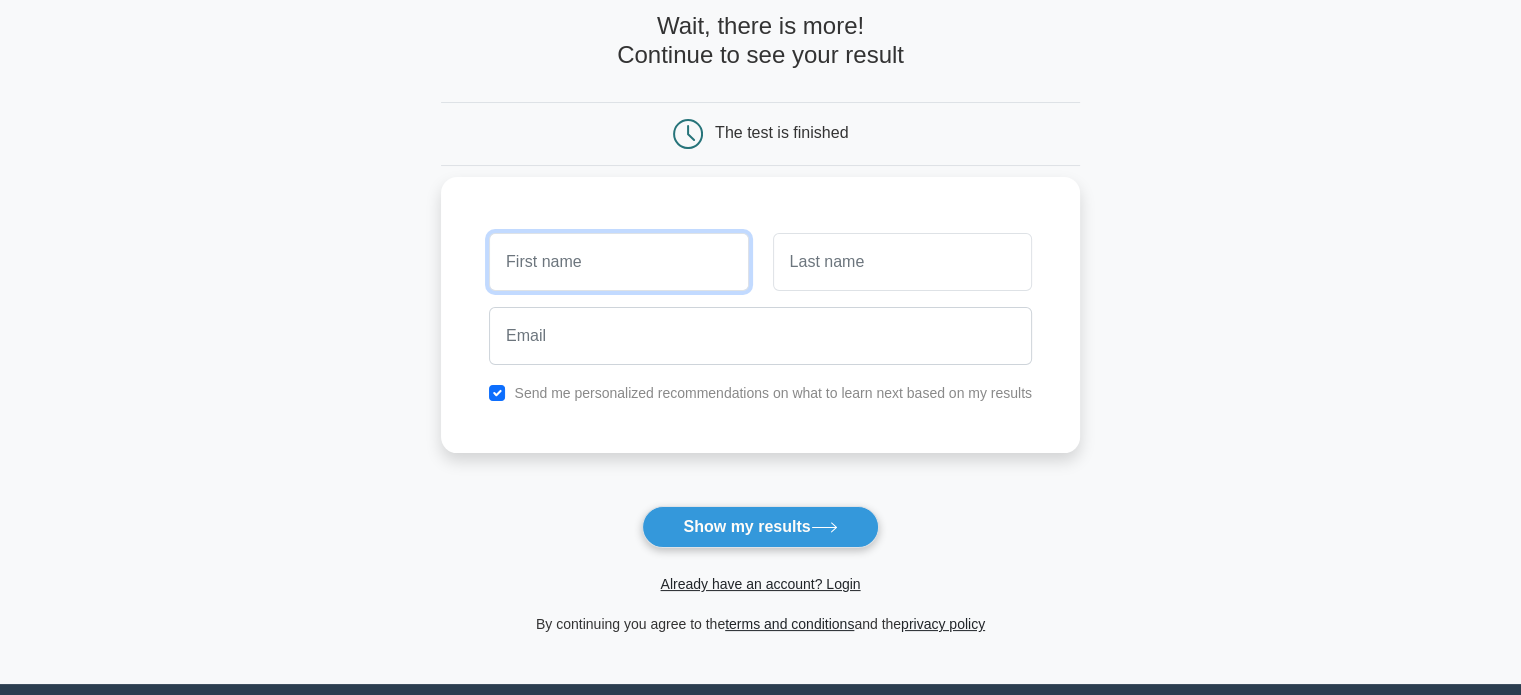 click at bounding box center [618, 262] 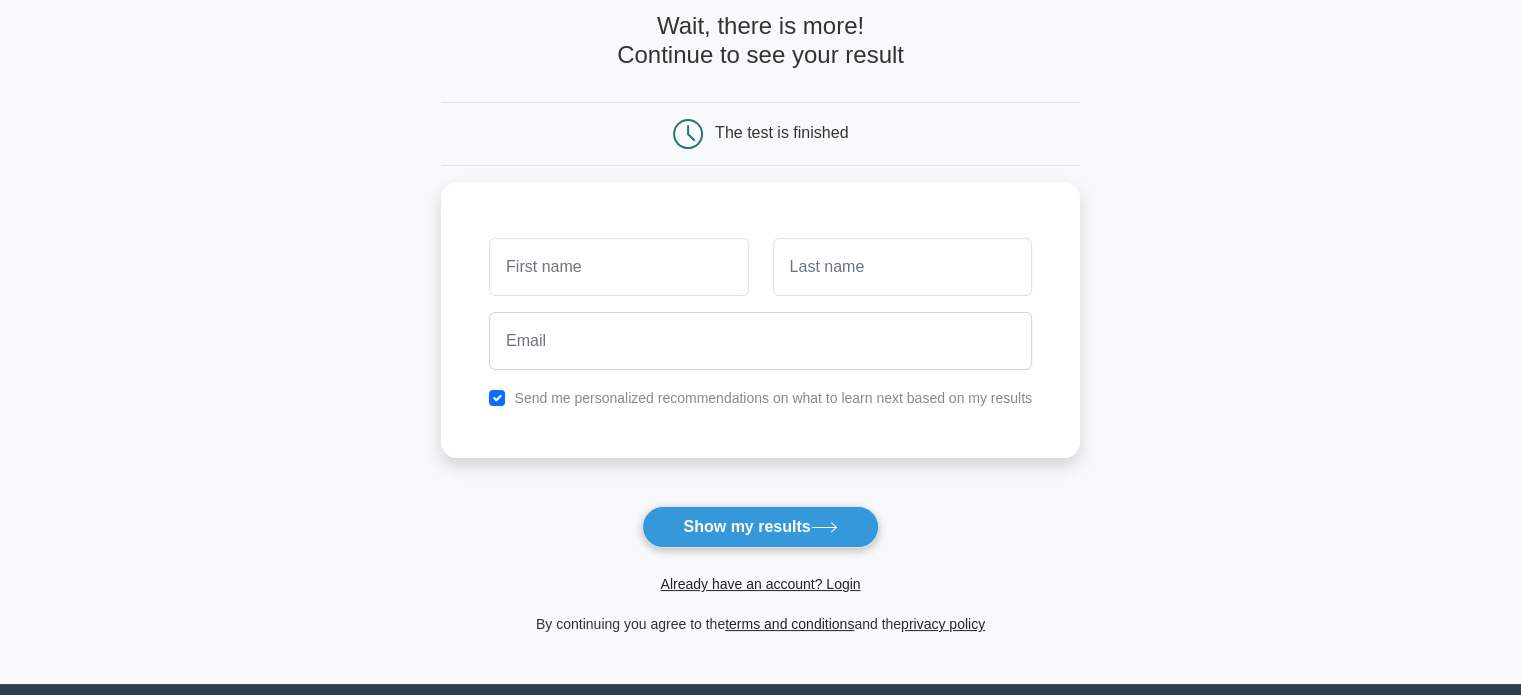 click on "Wait, there is more! Continue to see your result
The test is finished
and the" at bounding box center (760, 324) 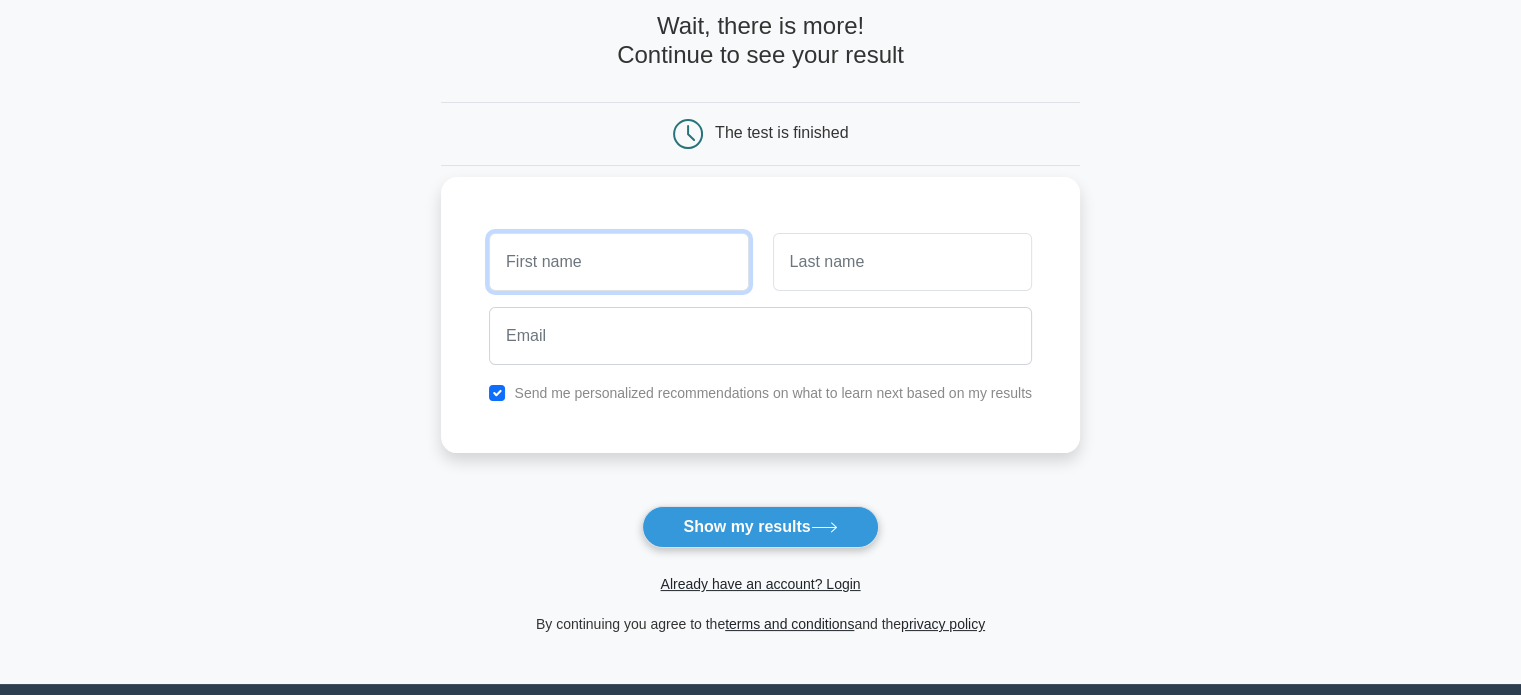 click at bounding box center (618, 262) 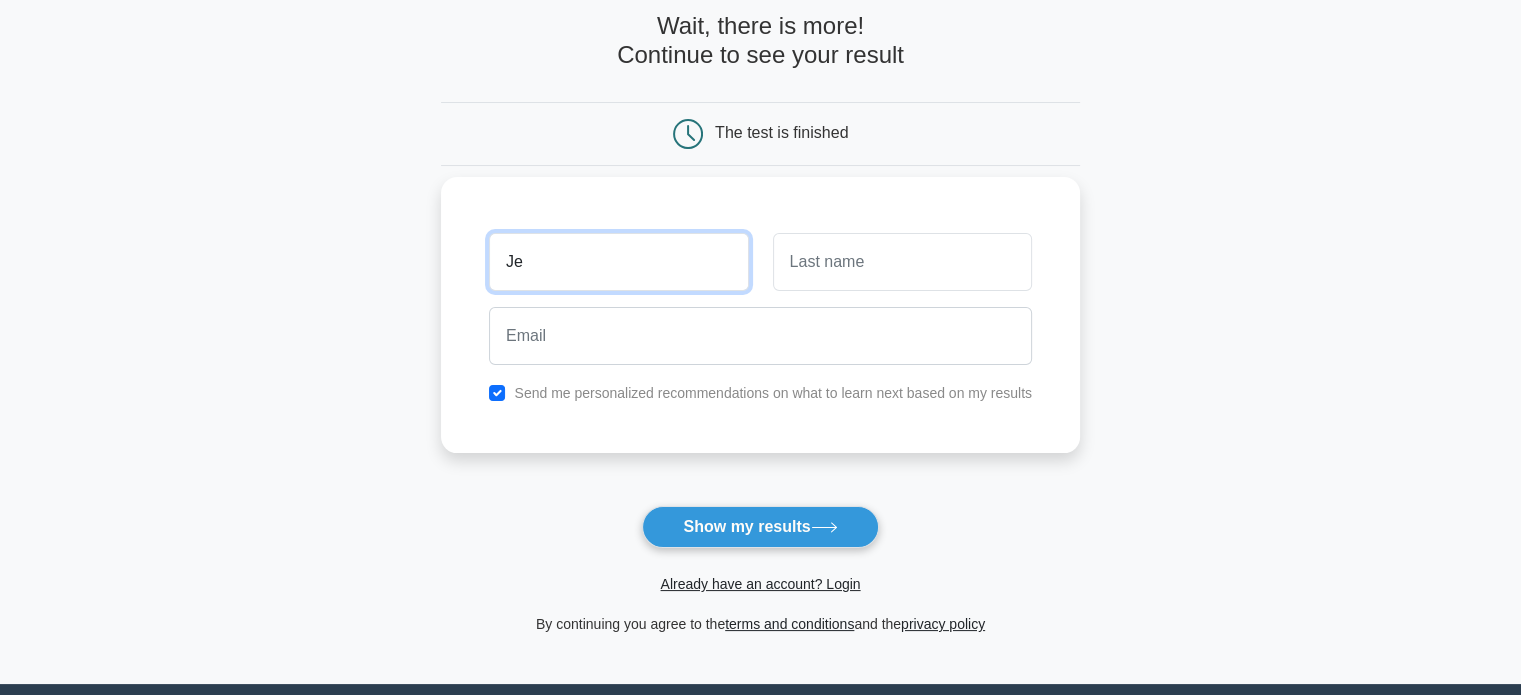 type on "J" 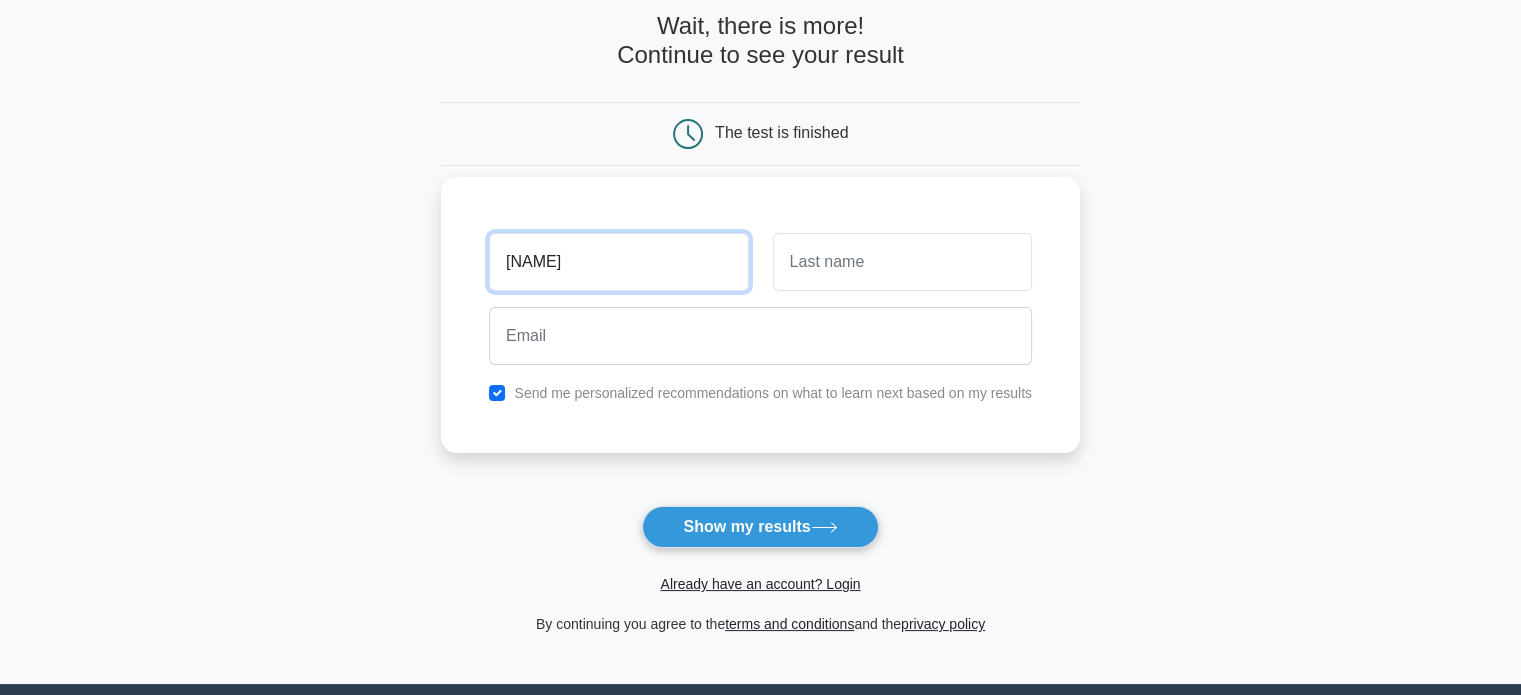 type on "[NAME]" 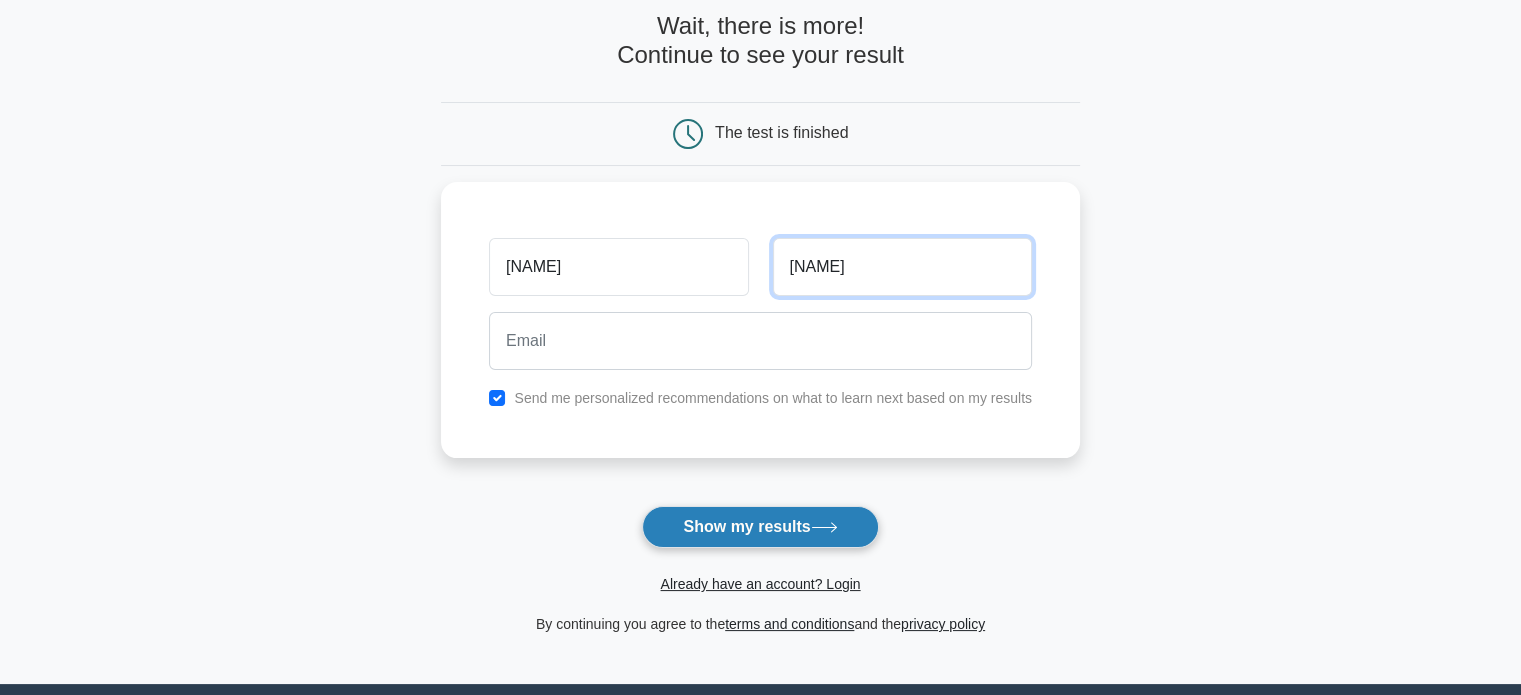 type on "[NAME]" 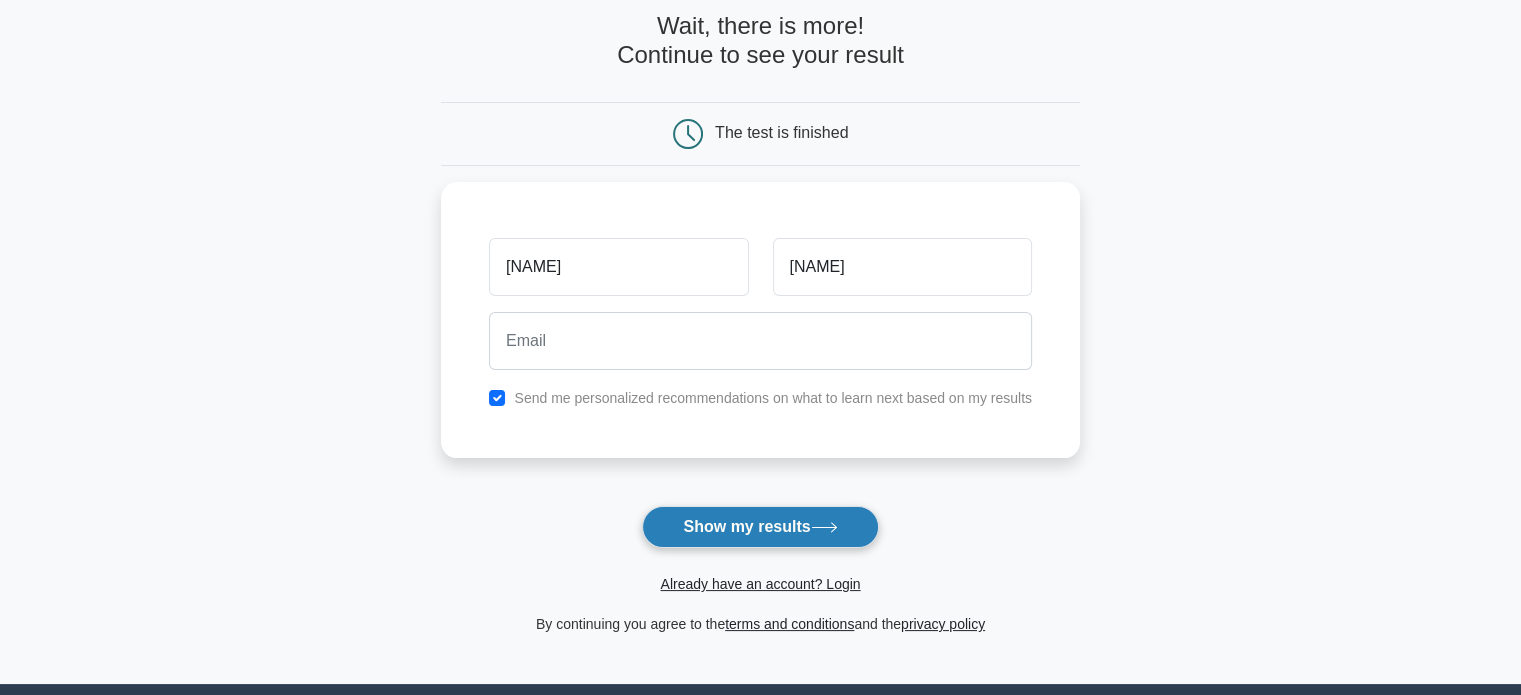 click on "Show my results" at bounding box center [760, 527] 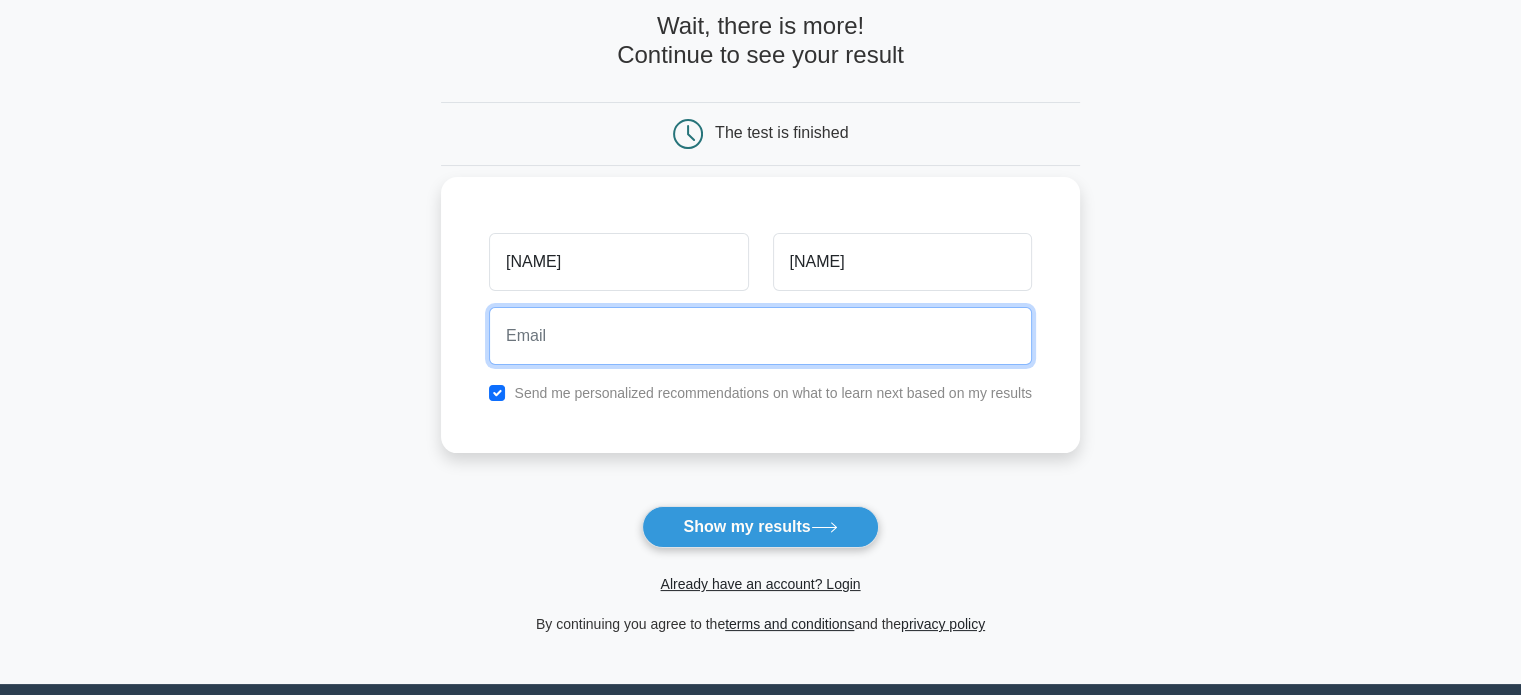 click at bounding box center (760, 336) 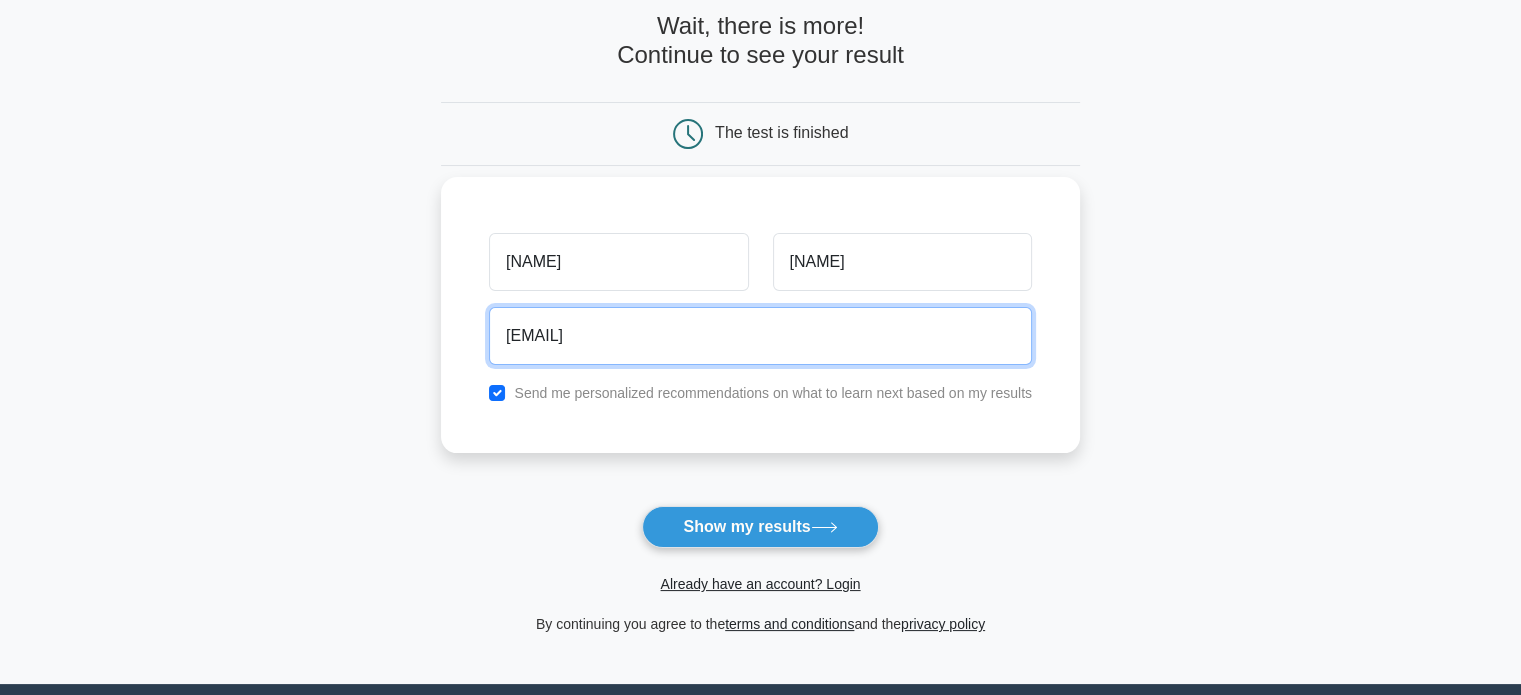 type on "[EMAIL]" 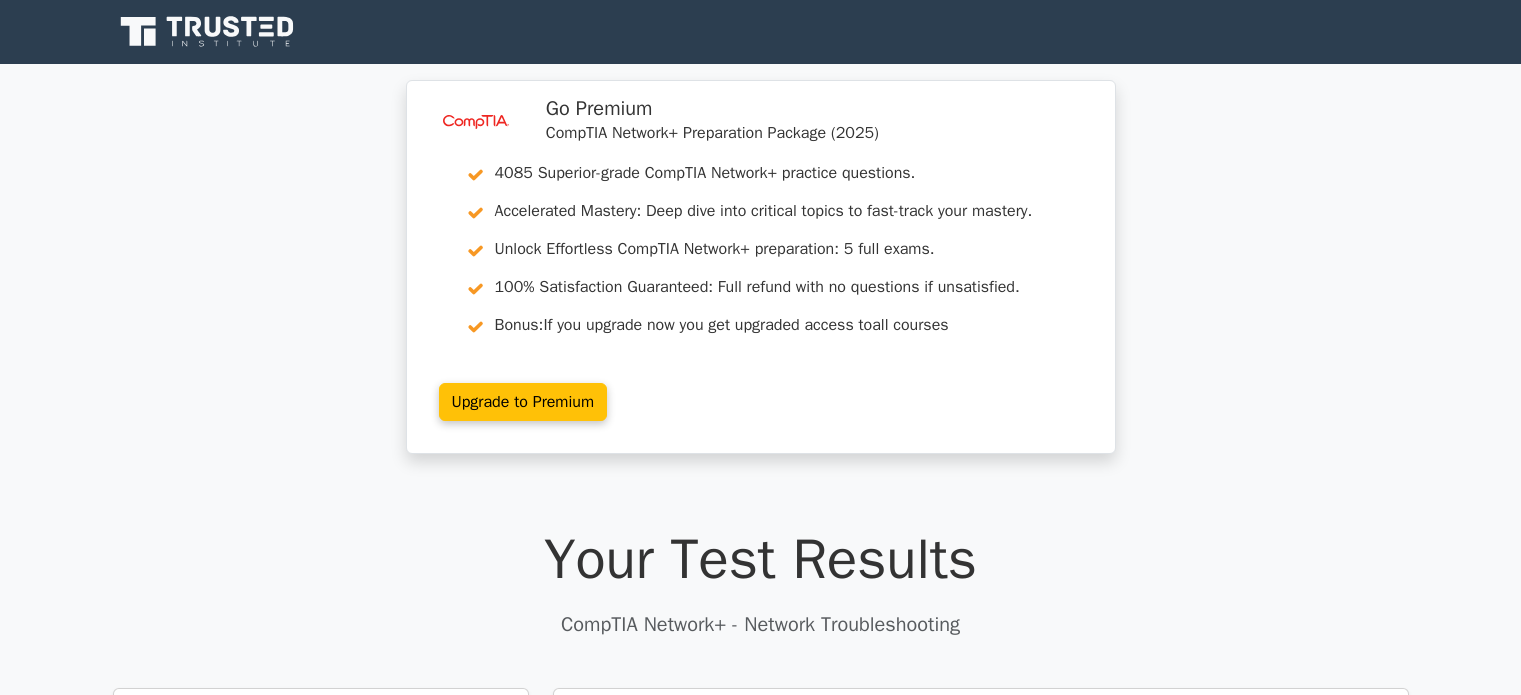 scroll, scrollTop: 0, scrollLeft: 0, axis: both 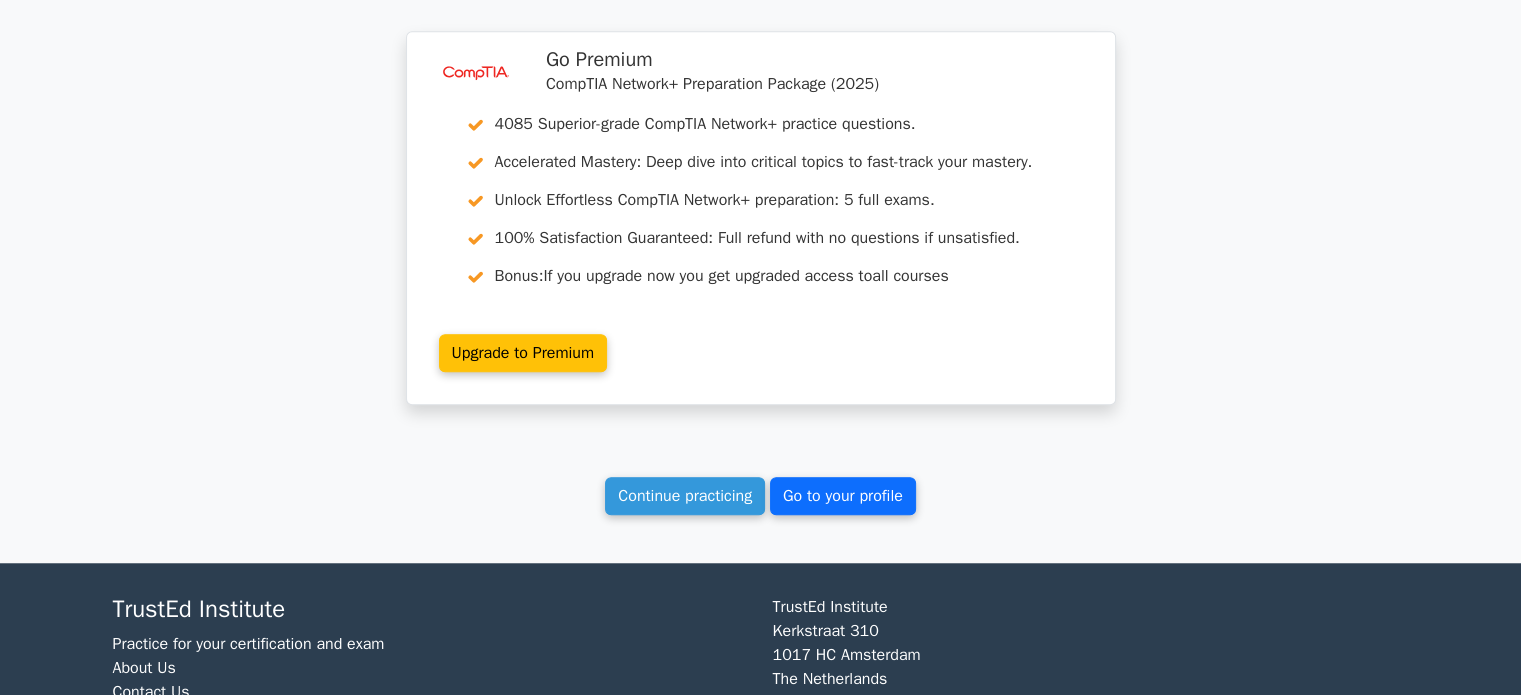 click on "Go to your profile" at bounding box center [843, 496] 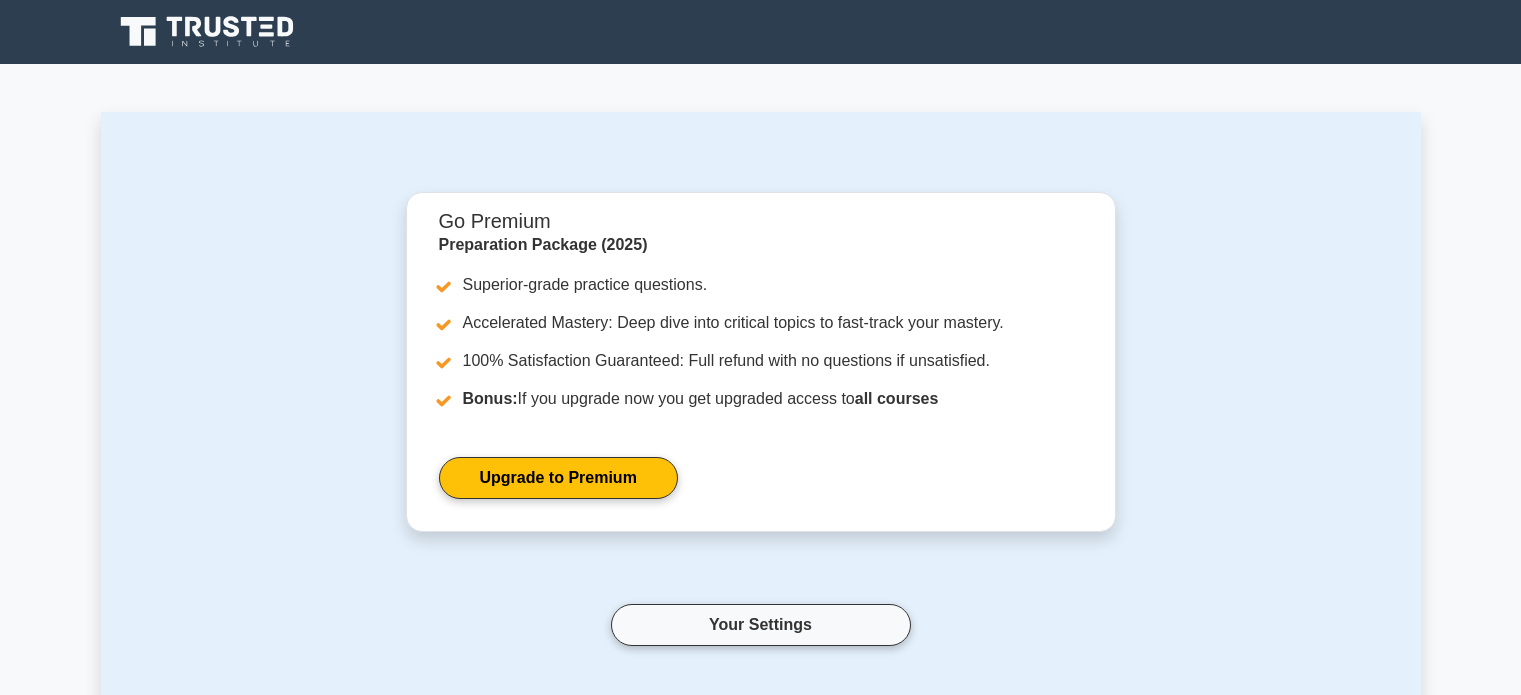 scroll, scrollTop: 0, scrollLeft: 0, axis: both 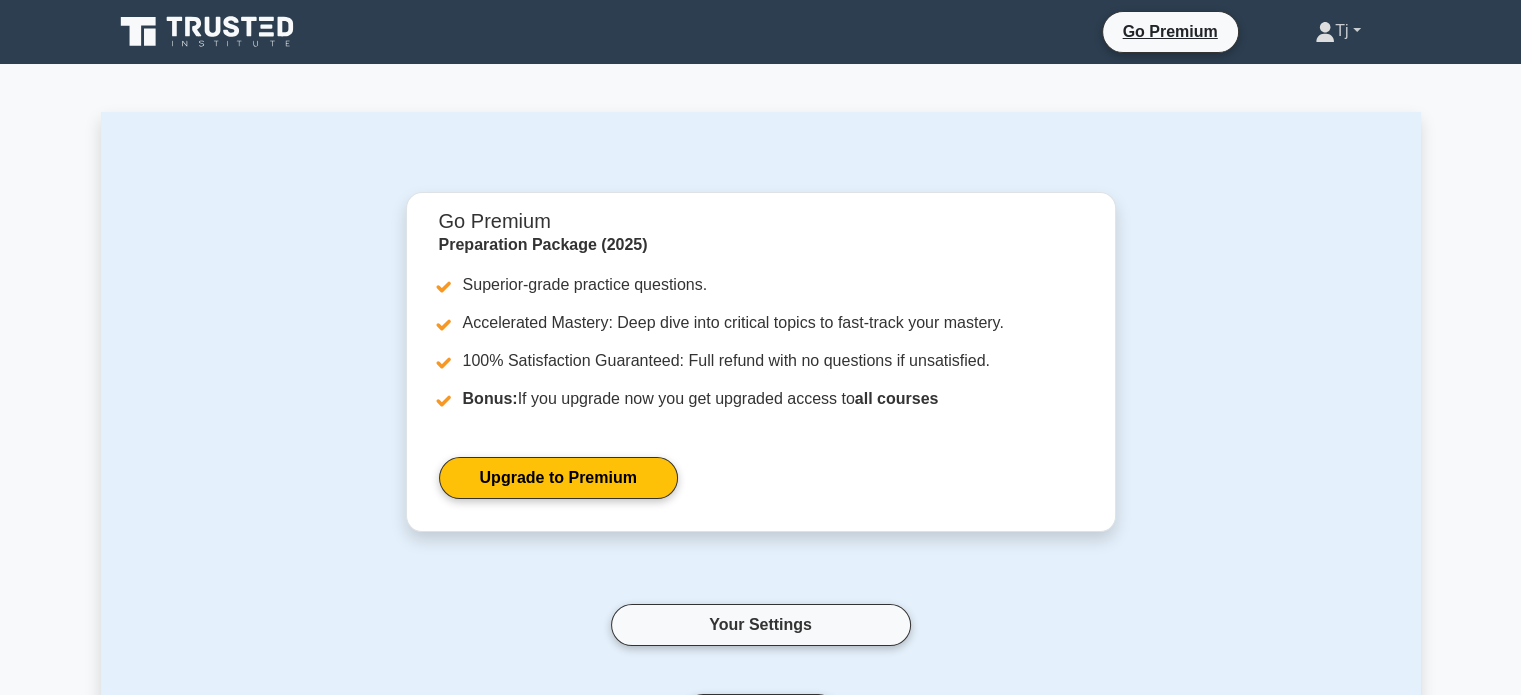 click on "Tj" at bounding box center [1337, 31] 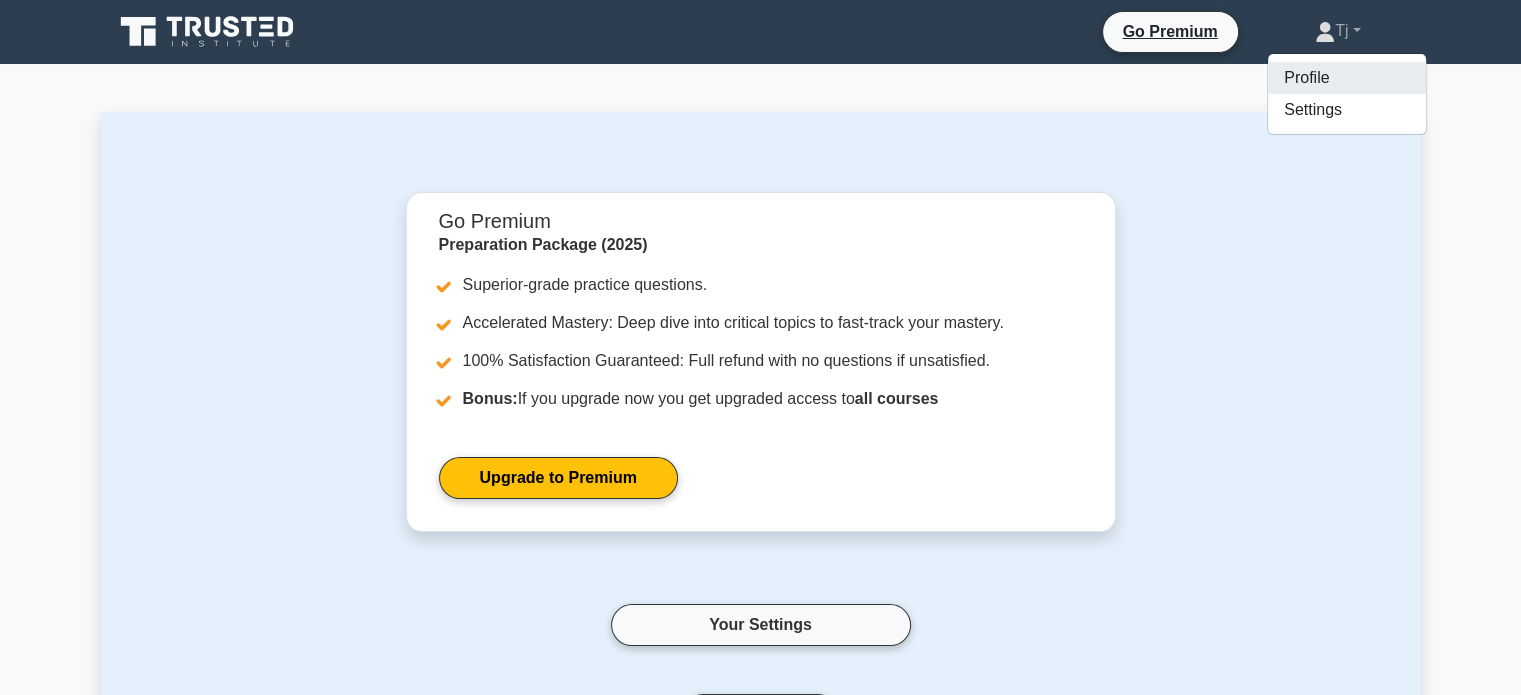 click on "Profile" at bounding box center (1347, 78) 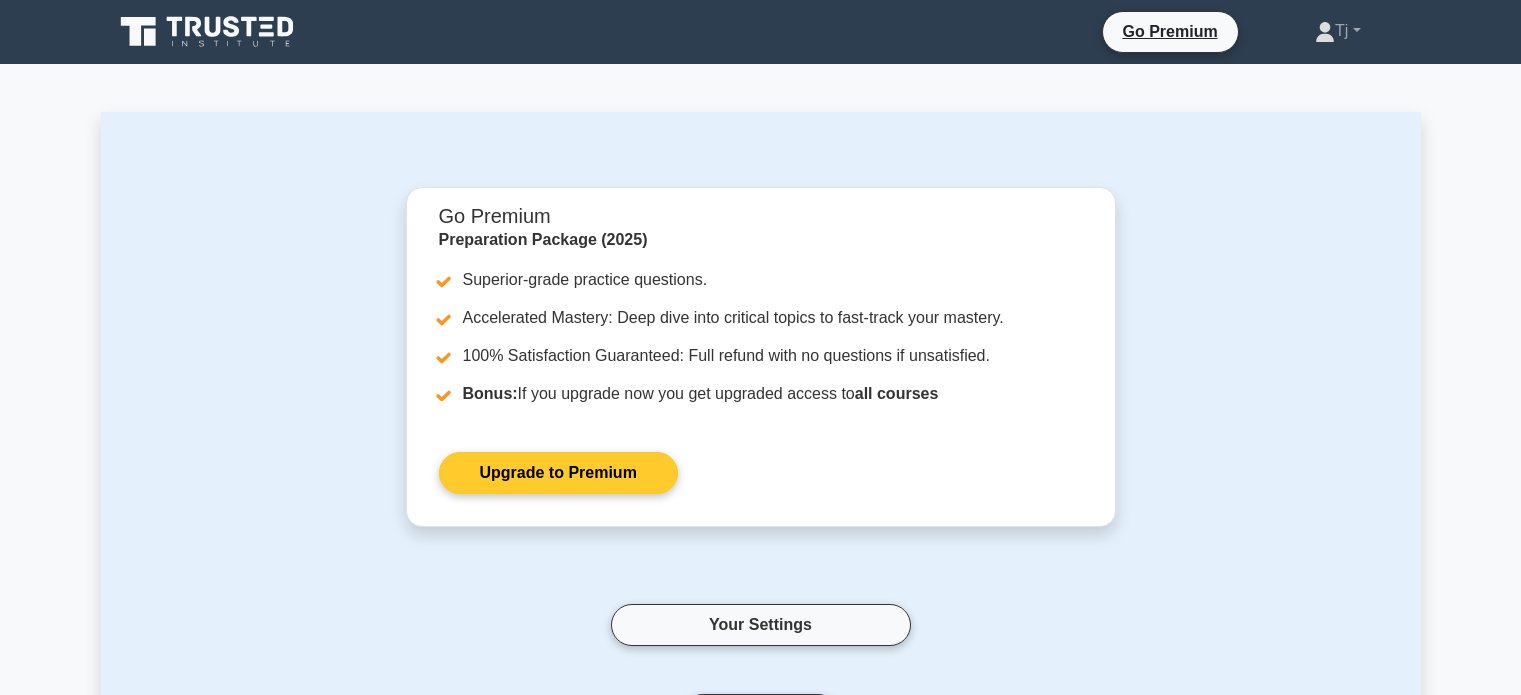 scroll, scrollTop: 0, scrollLeft: 0, axis: both 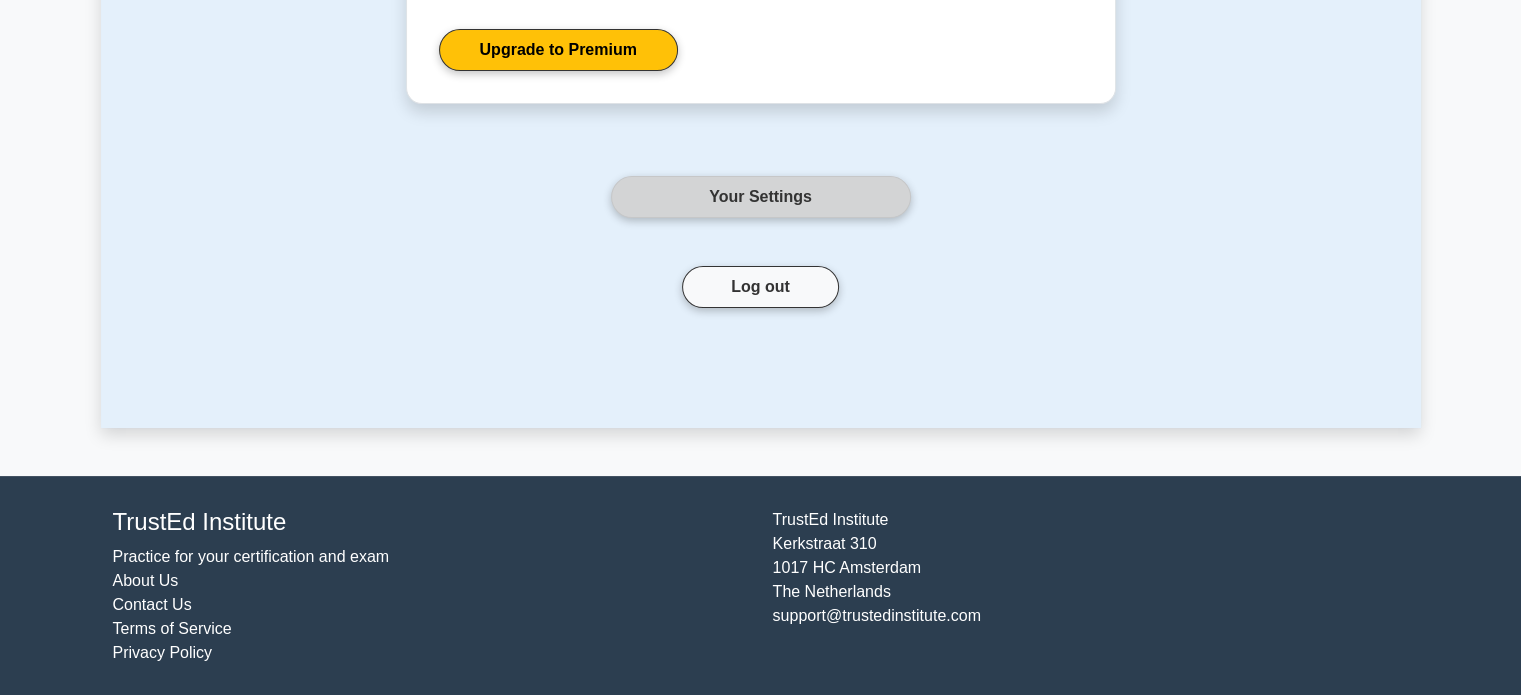 click on "Your Settings" at bounding box center (761, 197) 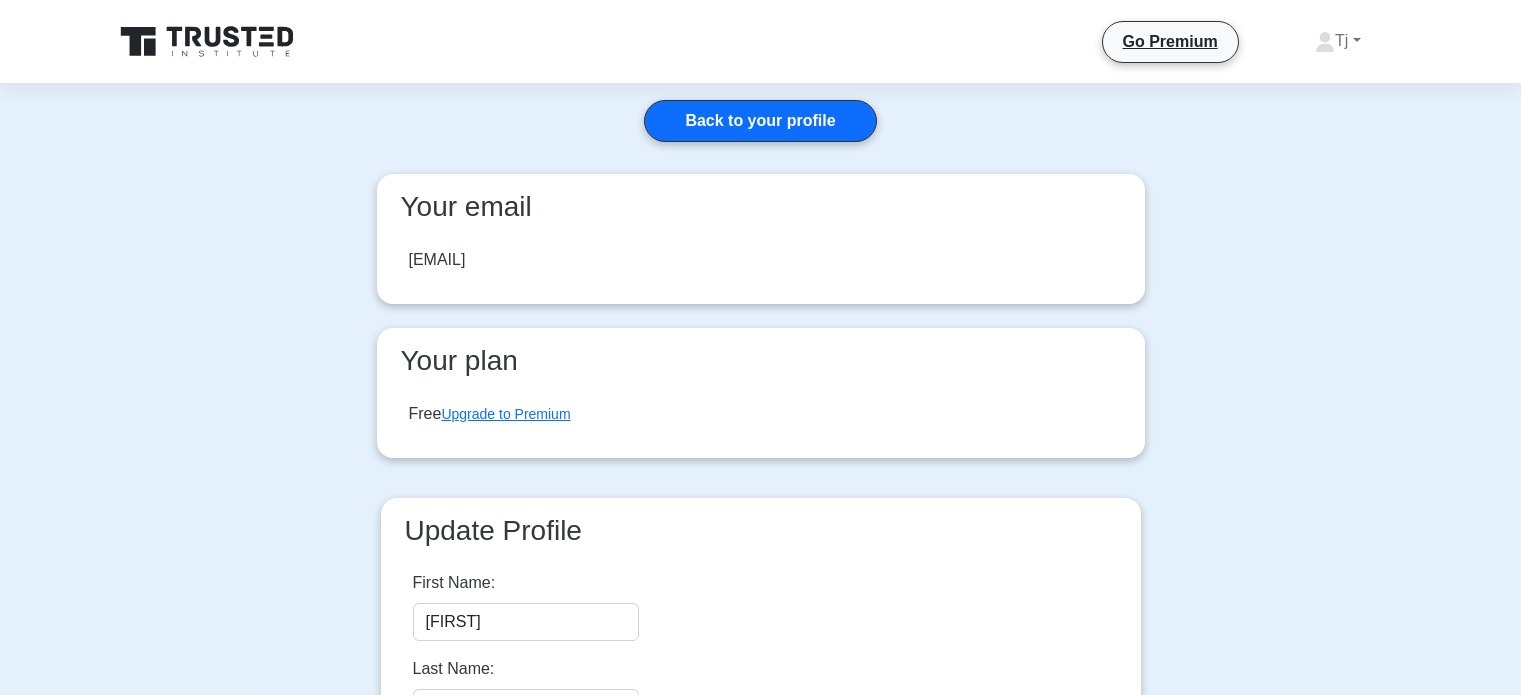 scroll, scrollTop: 0, scrollLeft: 0, axis: both 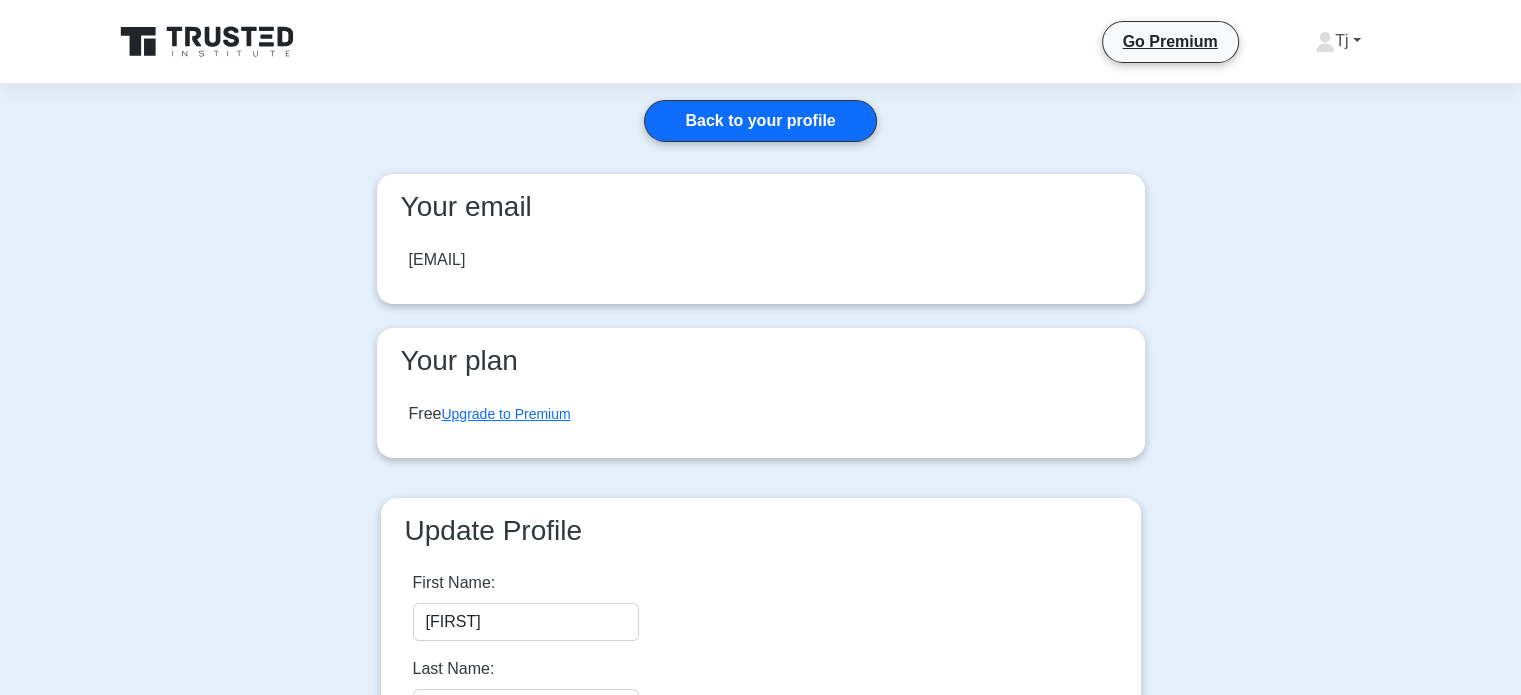 click on "Tj" at bounding box center [1337, 41] 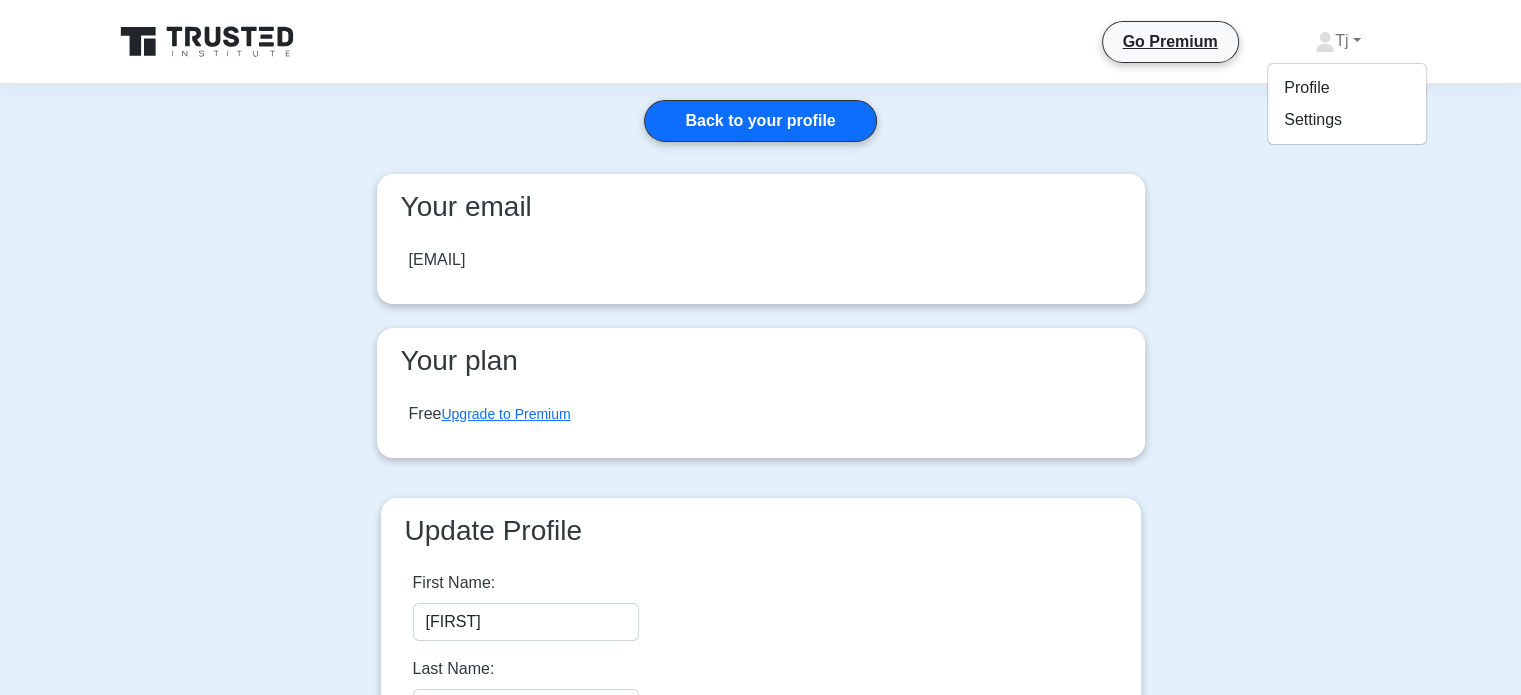 click on "Back to your profile
Your email
lepatymerej@gmail.com
Your plan
Free     Upgrade to Premium
Update Profile
First Name:
TJ
Last Name: Lepat Update" at bounding box center [761, 470] 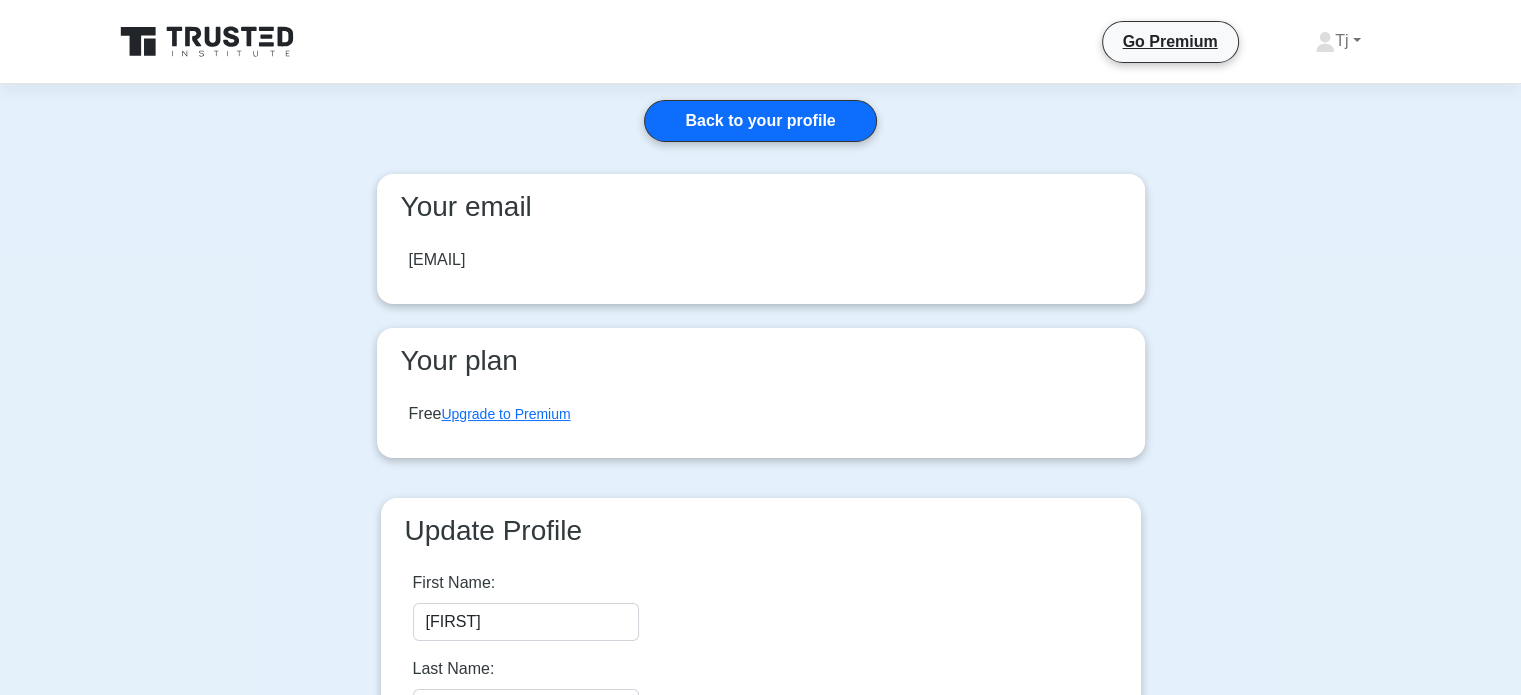 click on "Back to your profile
Your email
lepatymerej@gmail.com
Your plan
Free     Upgrade to Premium
Update Profile
First Name:
TJ
Last Name: Lepat Update" at bounding box center (761, 470) 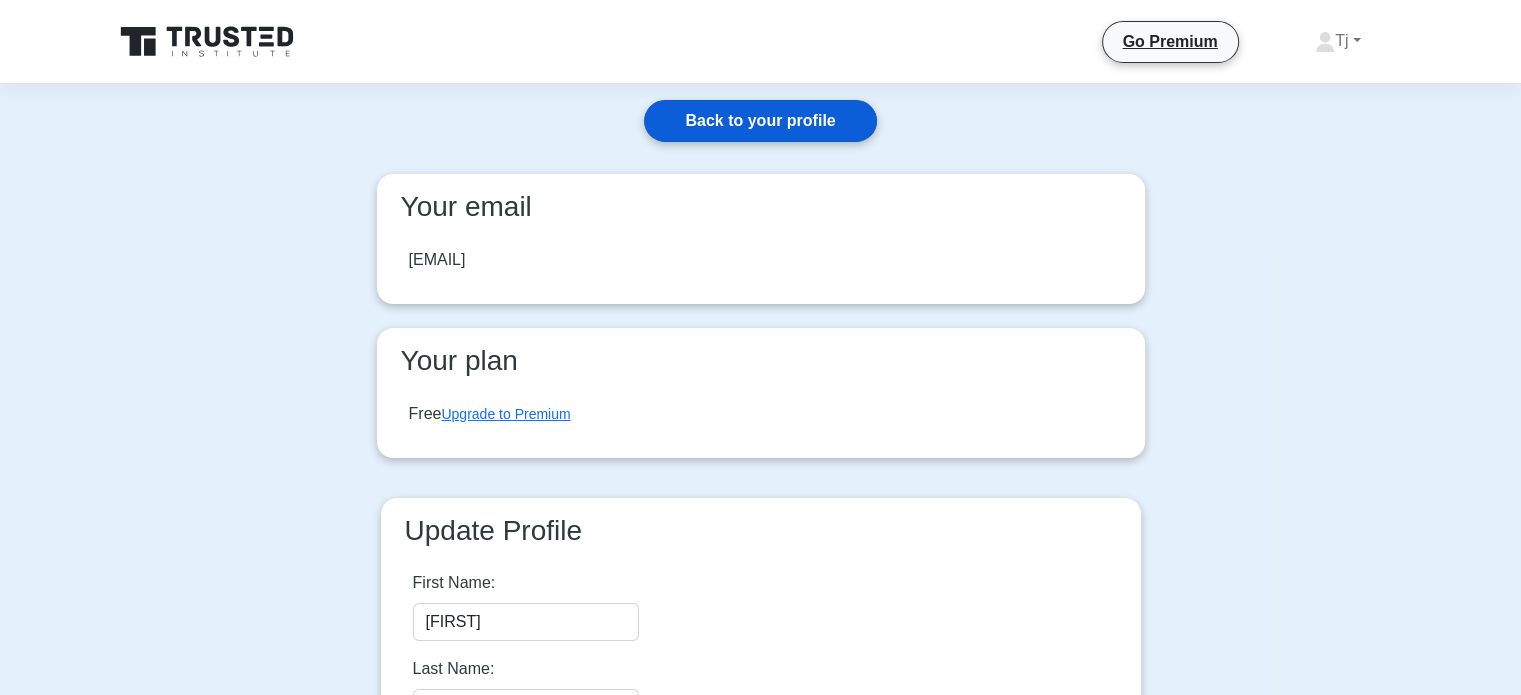 click on "Back to your profile" at bounding box center [760, 121] 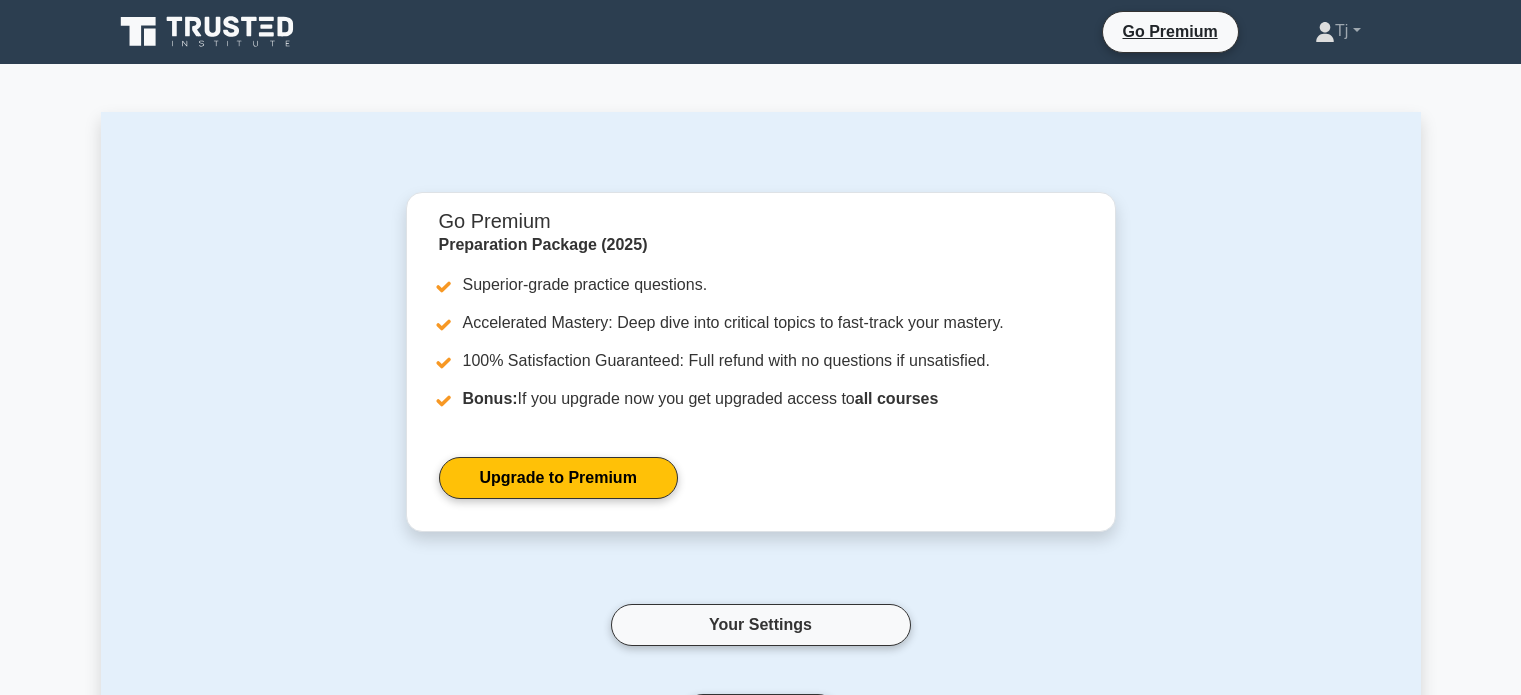 scroll, scrollTop: 304, scrollLeft: 0, axis: vertical 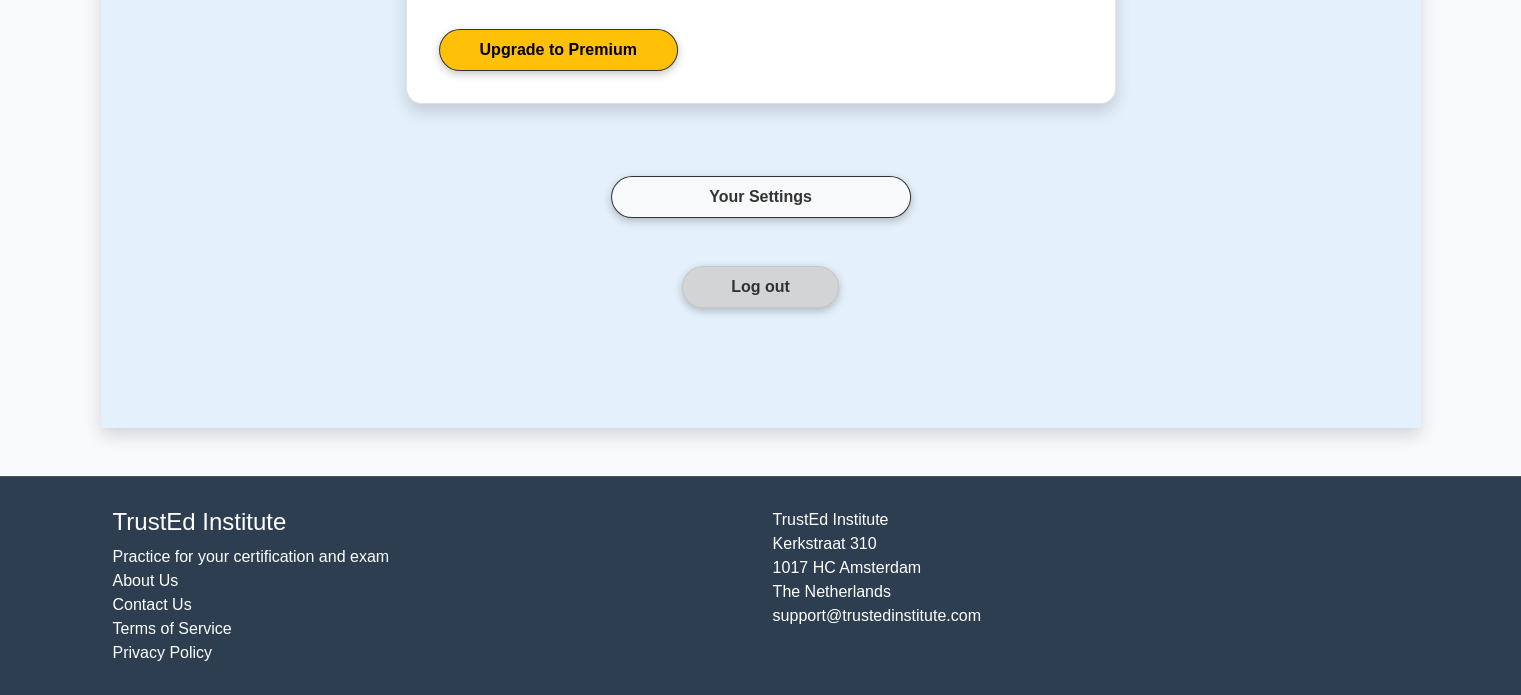 click on "Log out" at bounding box center [760, 287] 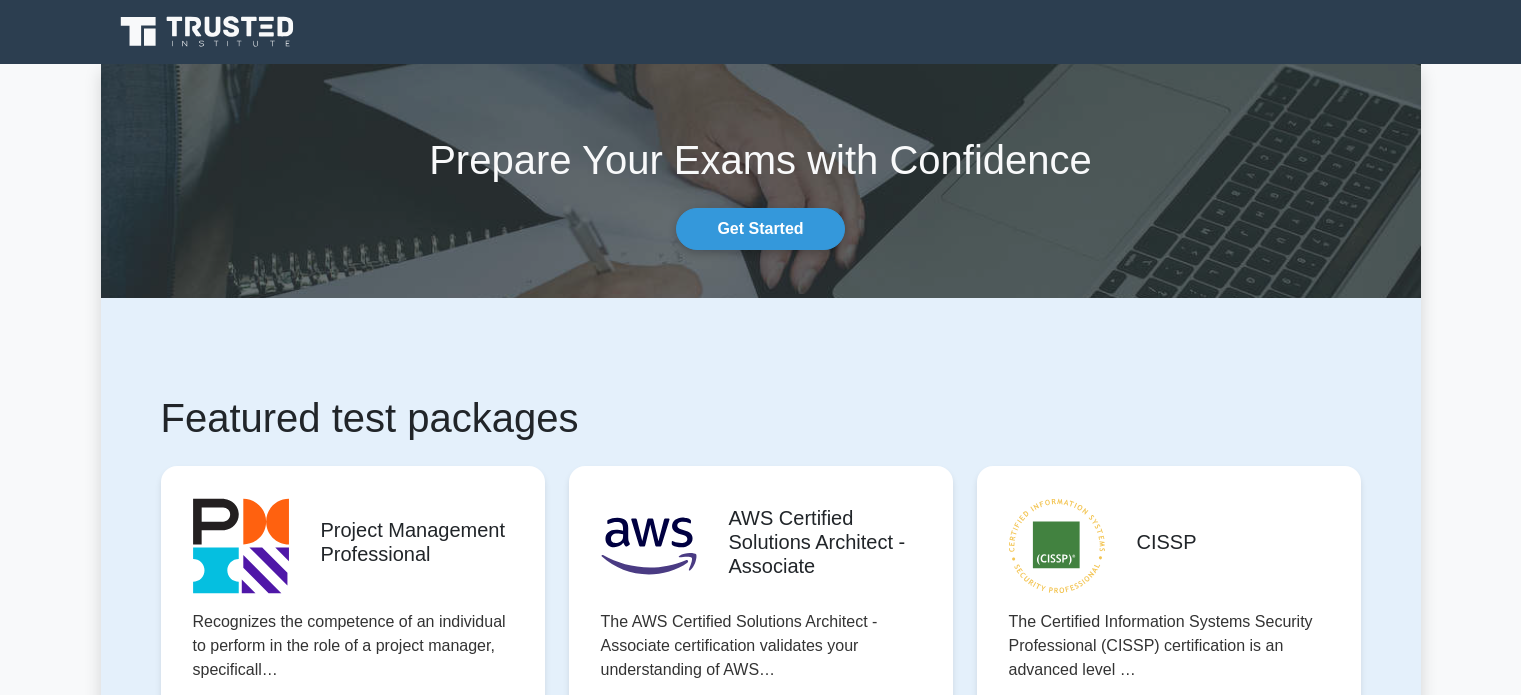 scroll, scrollTop: 0, scrollLeft: 0, axis: both 